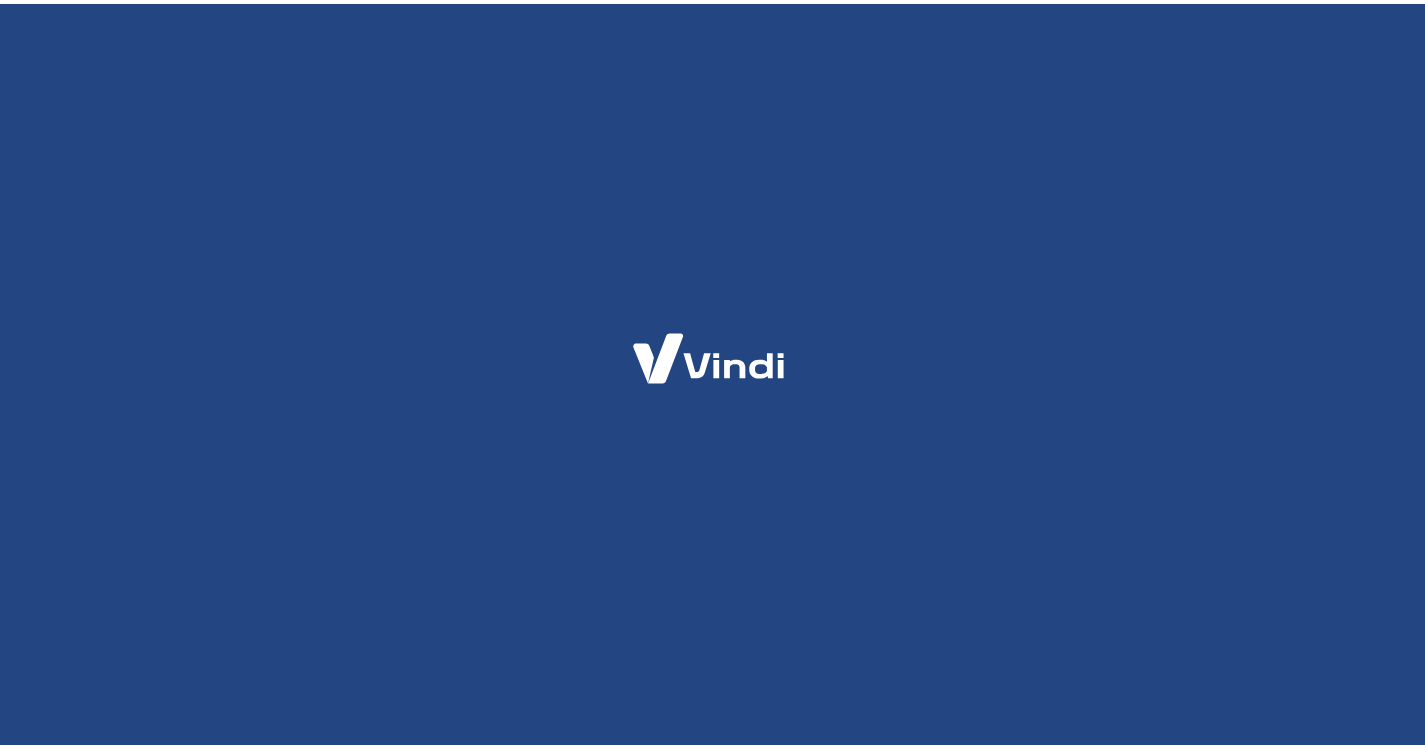 scroll, scrollTop: 0, scrollLeft: 0, axis: both 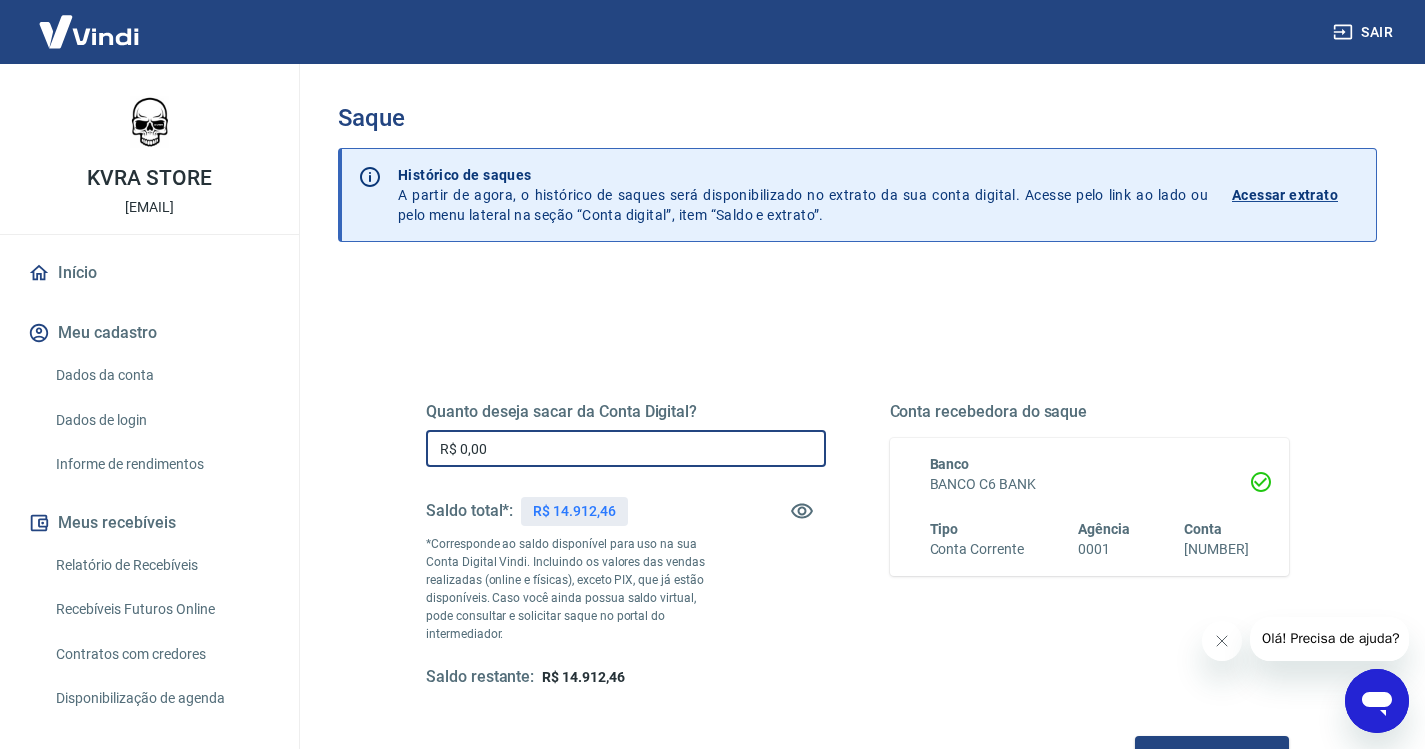 click on "R$ 0,00" at bounding box center [626, 448] 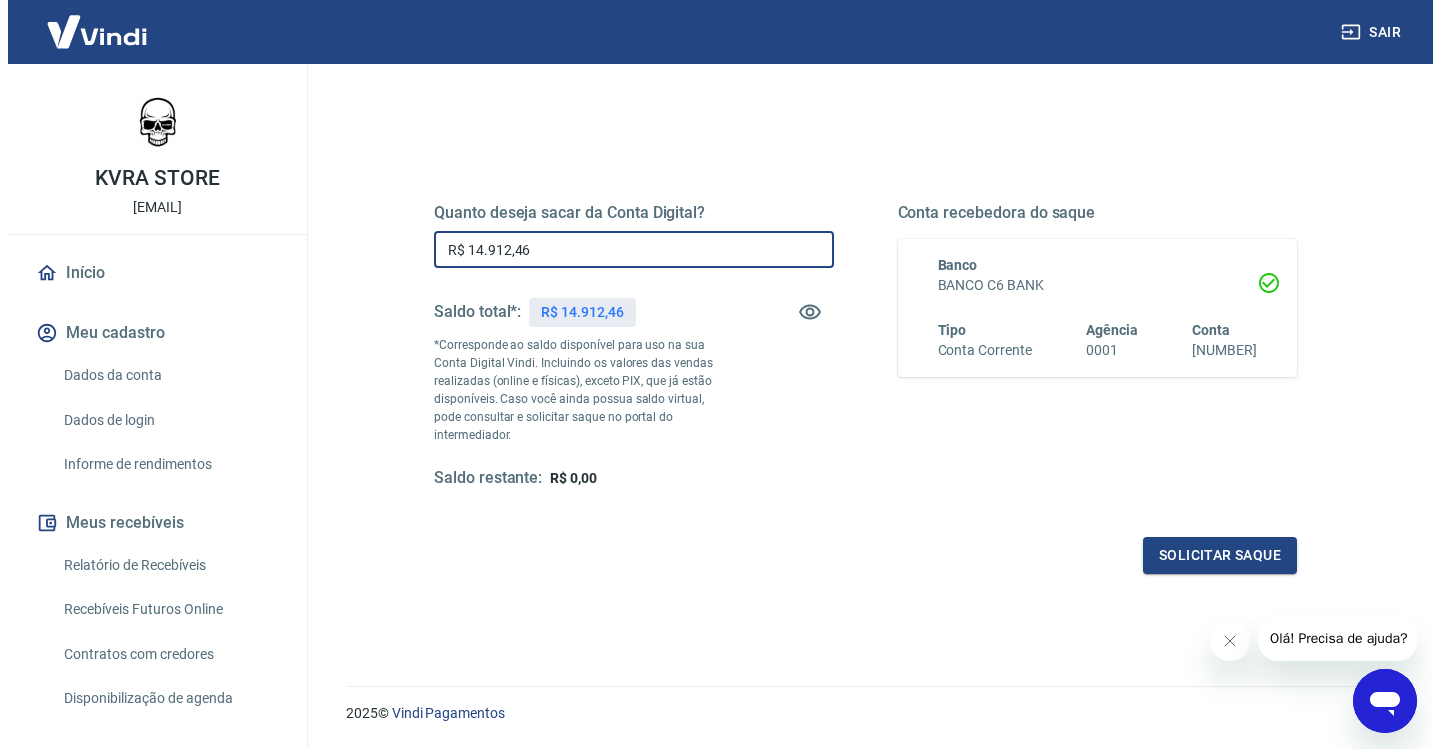 scroll, scrollTop: 200, scrollLeft: 0, axis: vertical 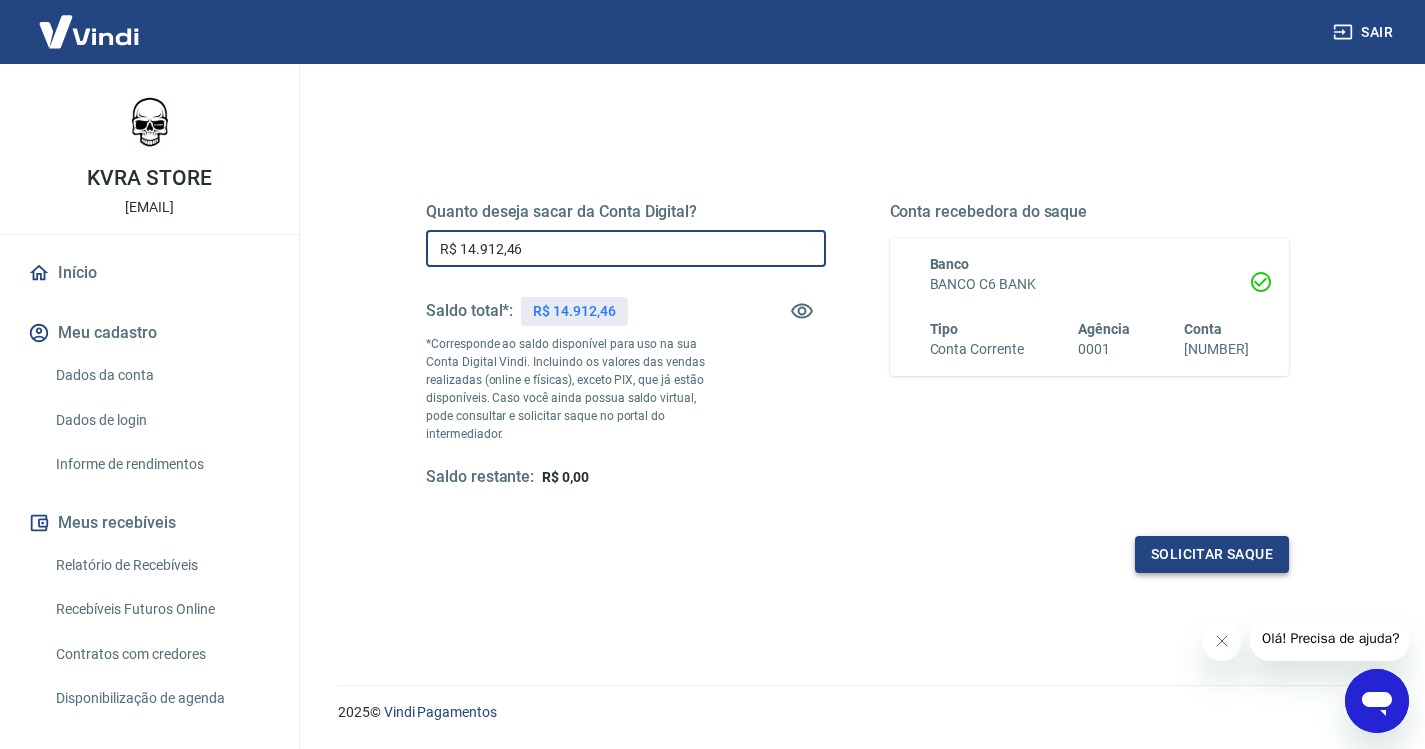 type on "R$ 14.912,46" 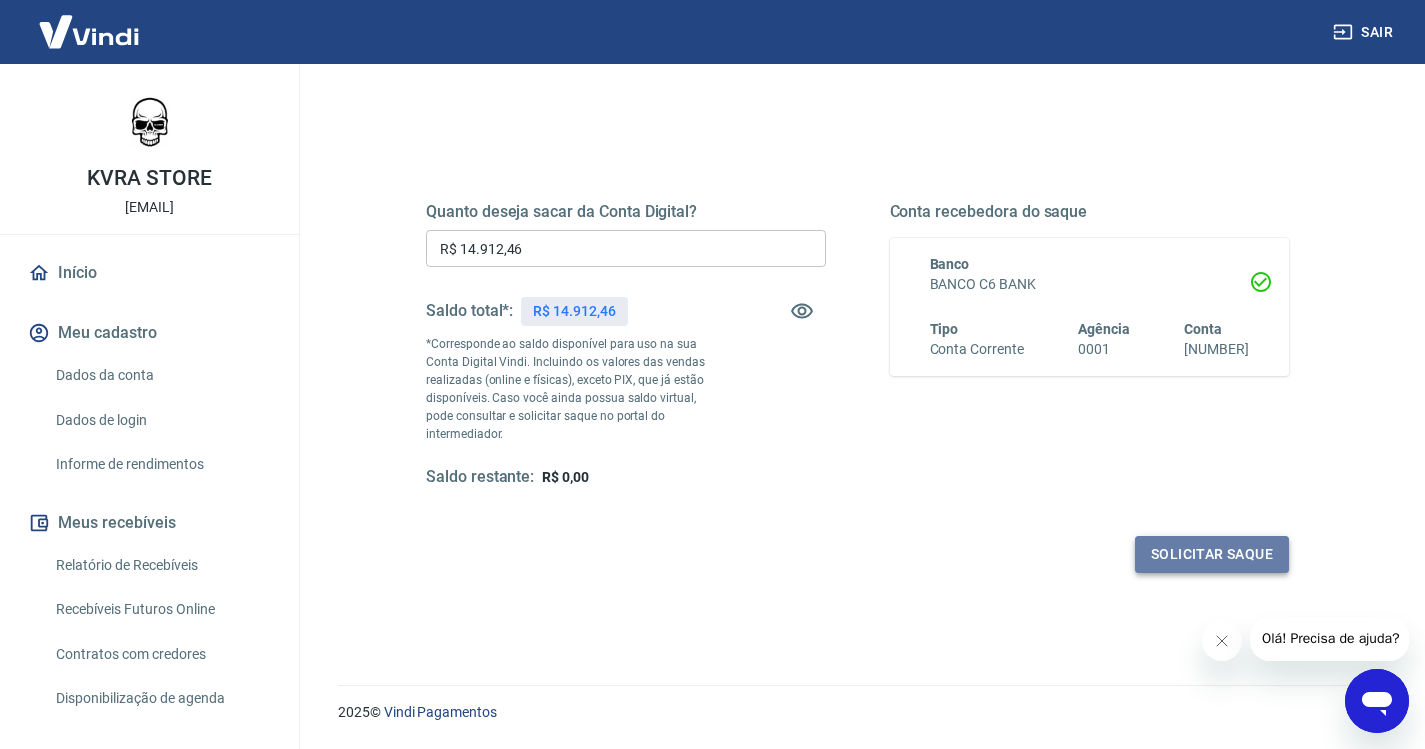 click on "Solicitar saque" at bounding box center [1212, 554] 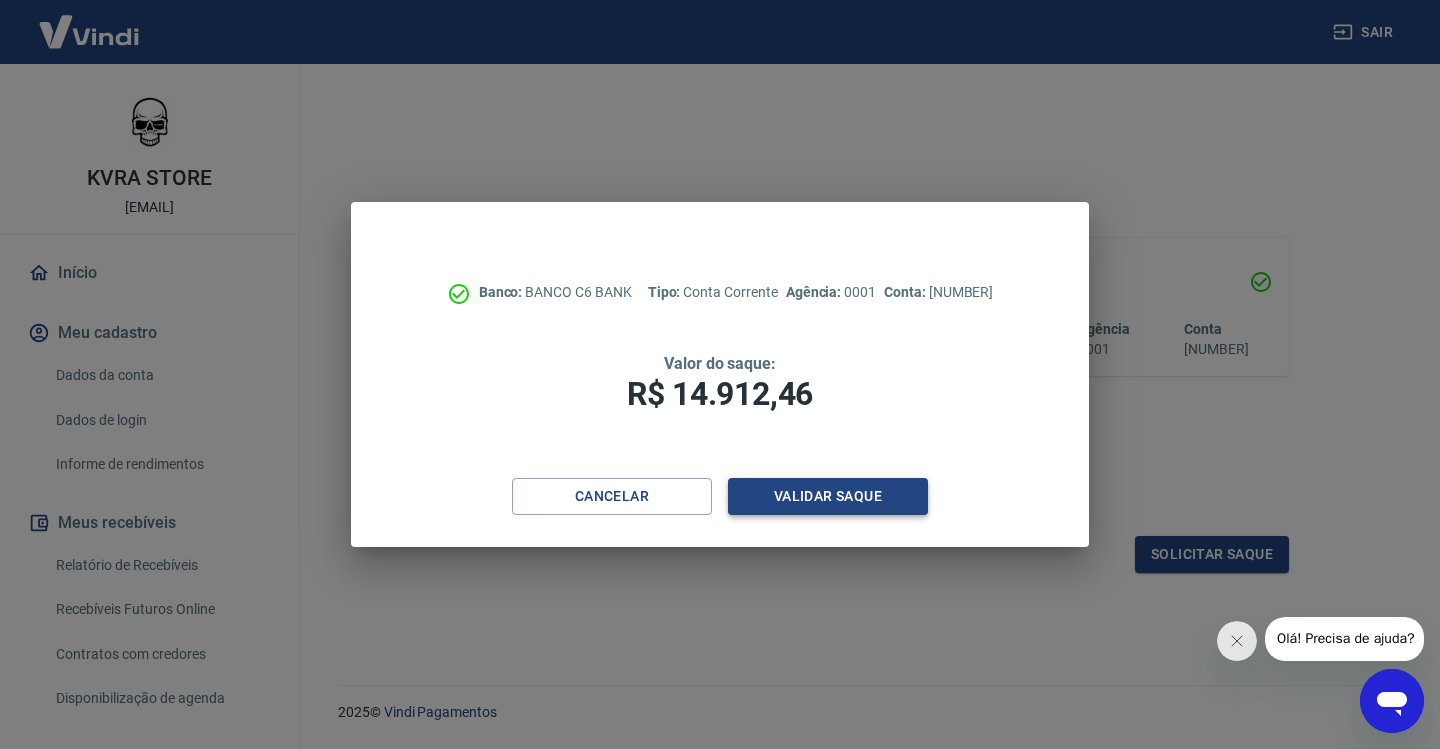 click on "Validar saque" at bounding box center (828, 496) 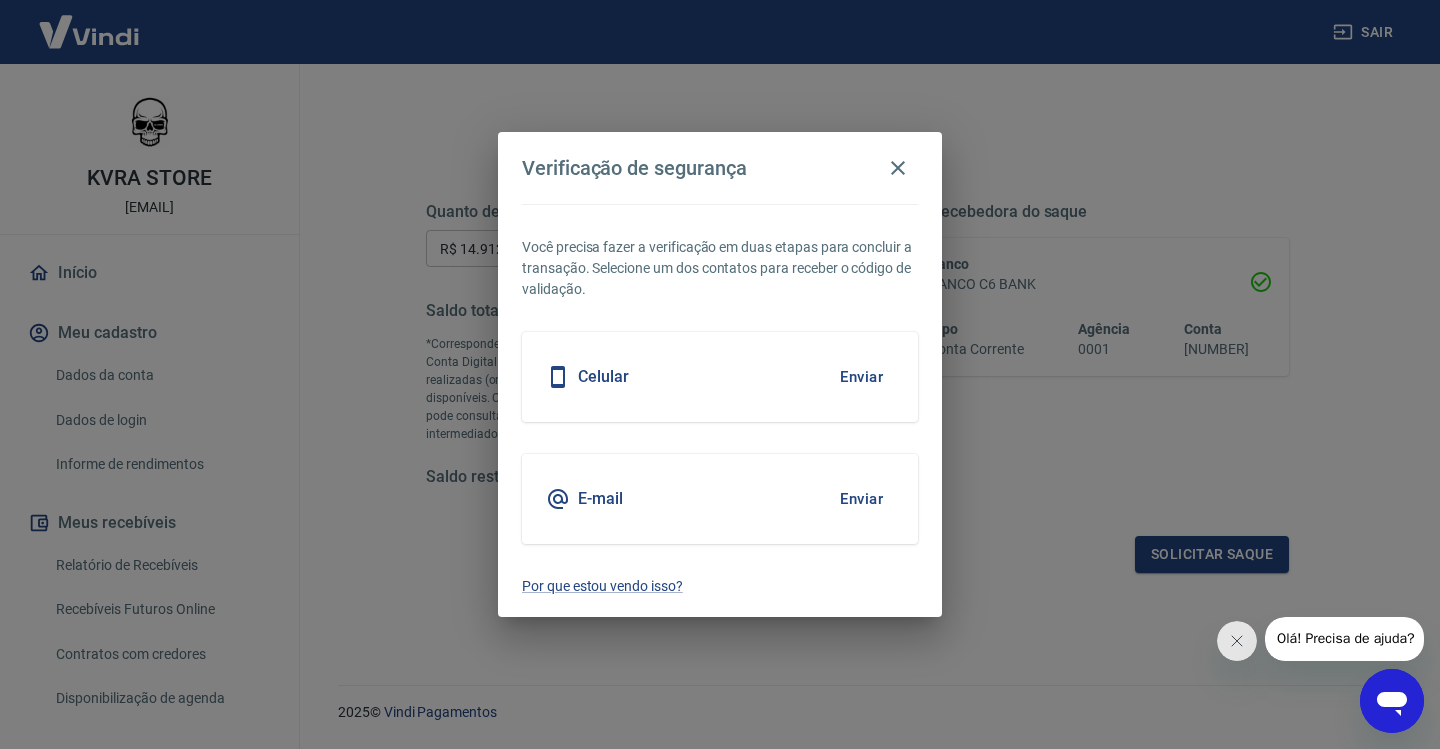 click on "Enviar" at bounding box center [861, 499] 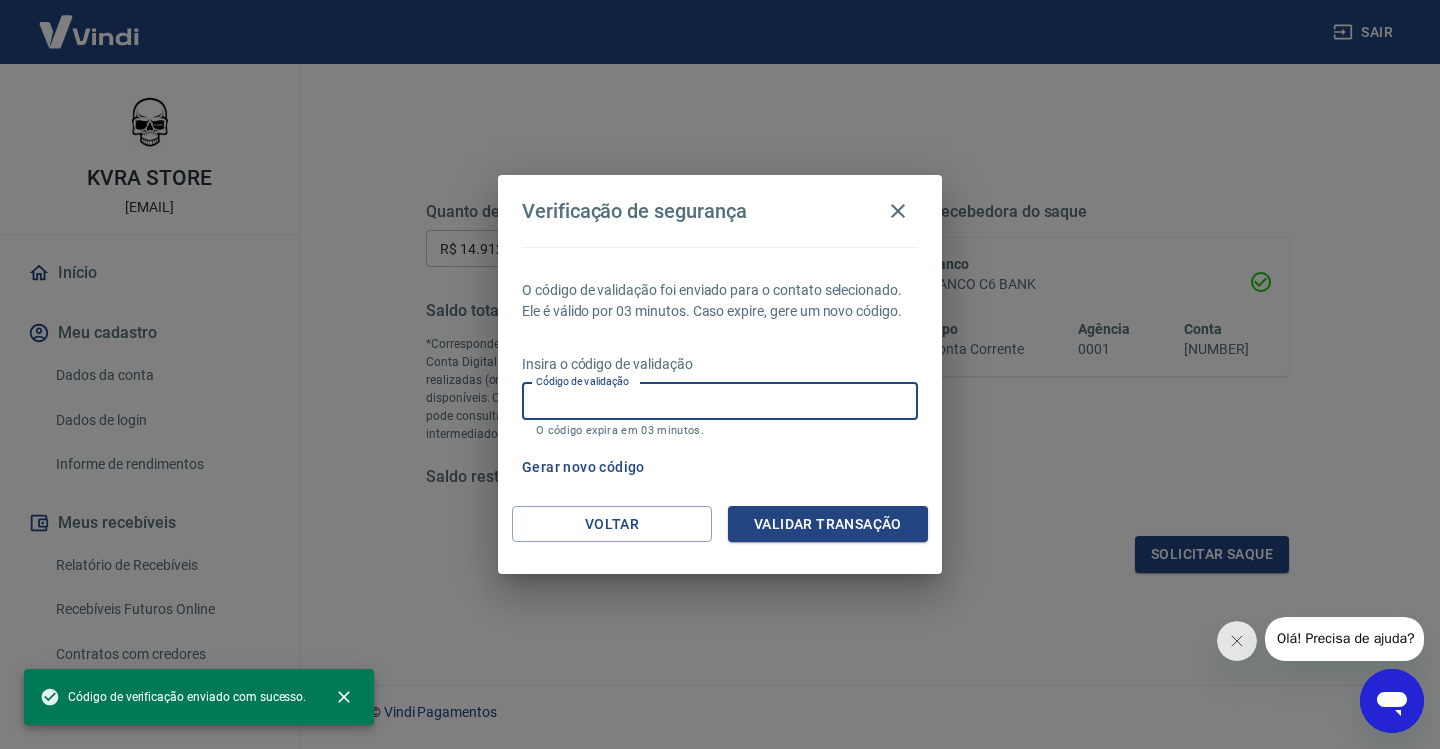 click on "Código de validação" at bounding box center [720, 401] 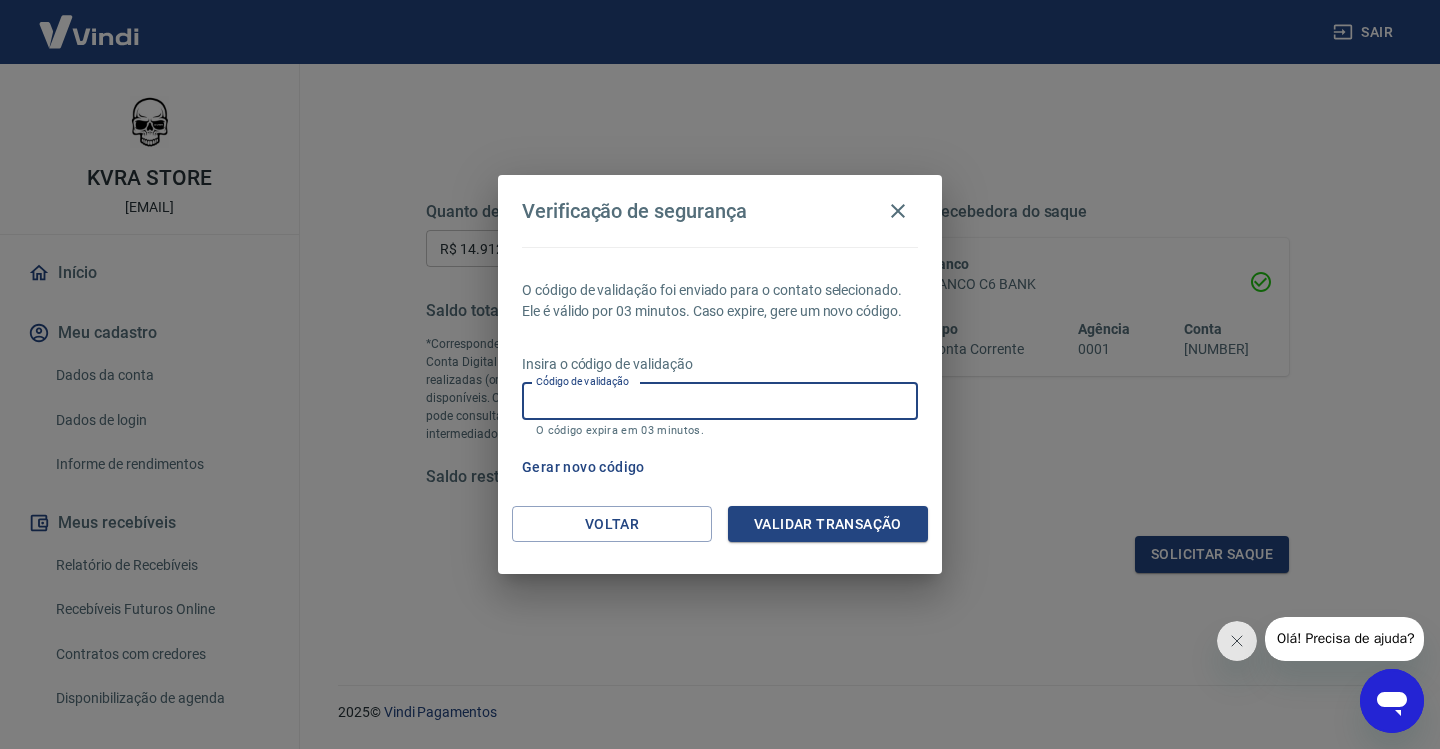 paste on "896545" 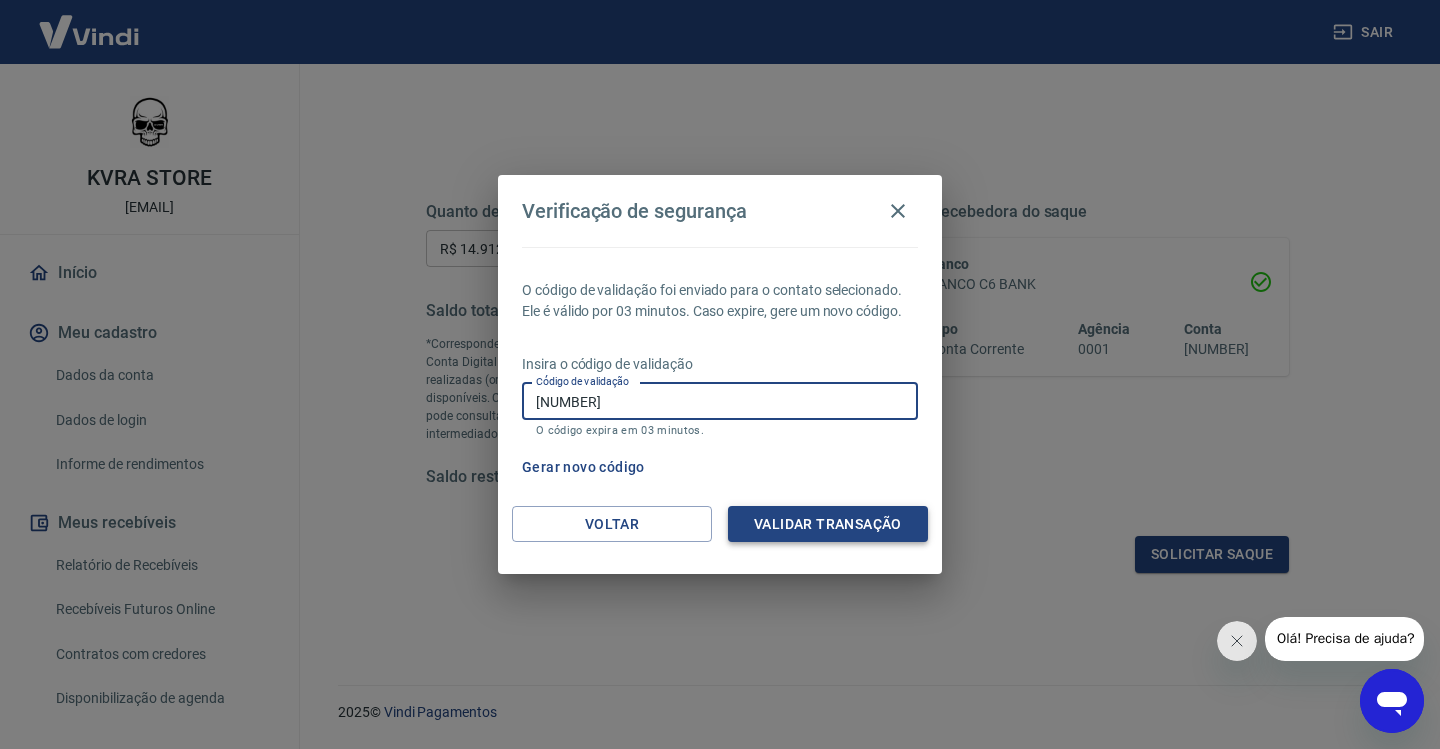 type on "896545" 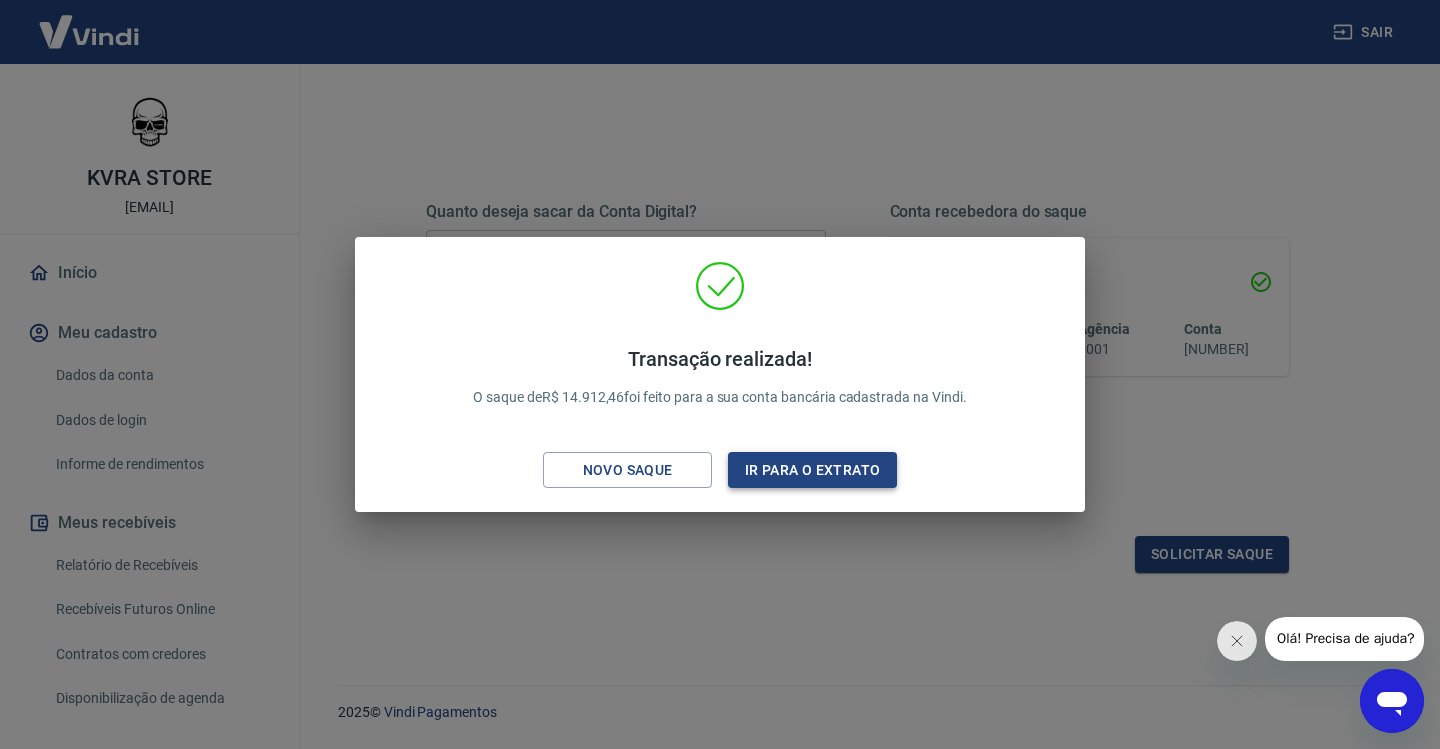 click on "Ir para o extrato" at bounding box center (812, 470) 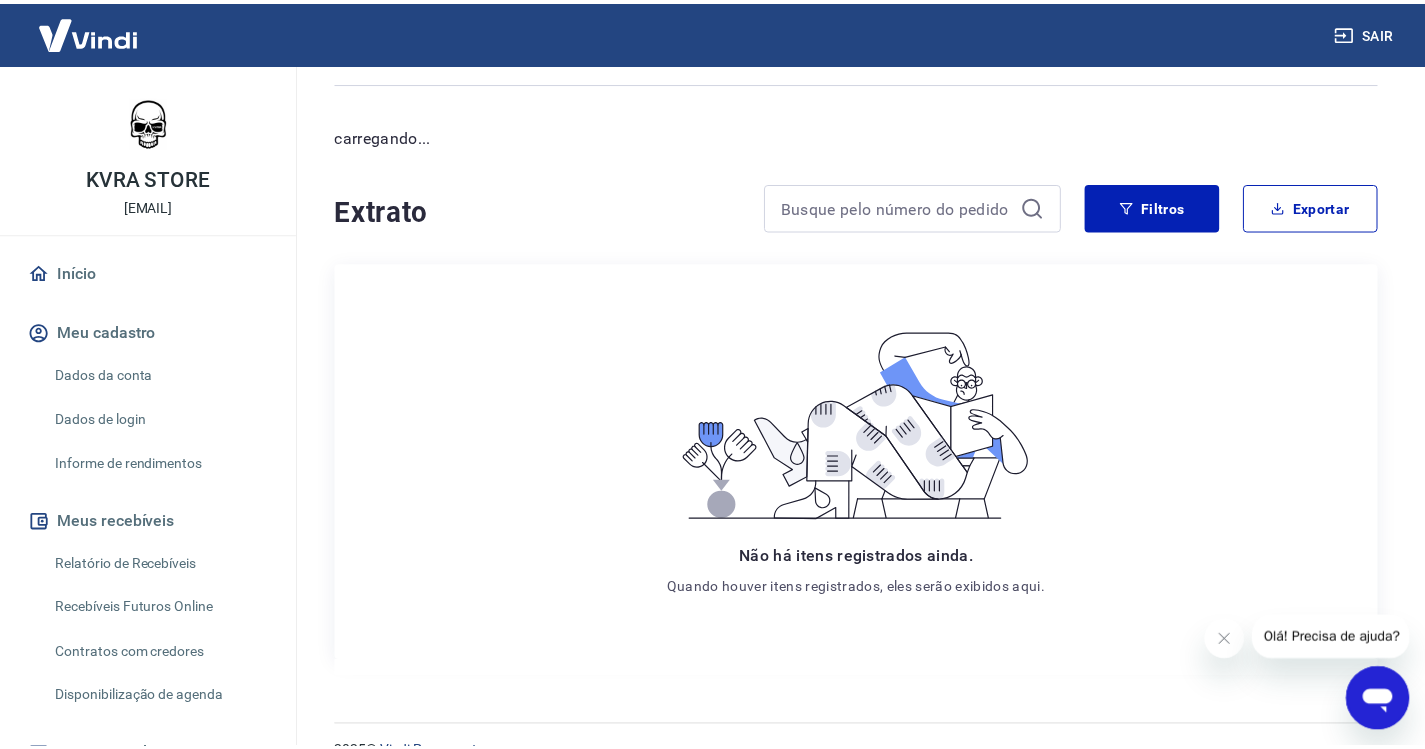scroll, scrollTop: 0, scrollLeft: 0, axis: both 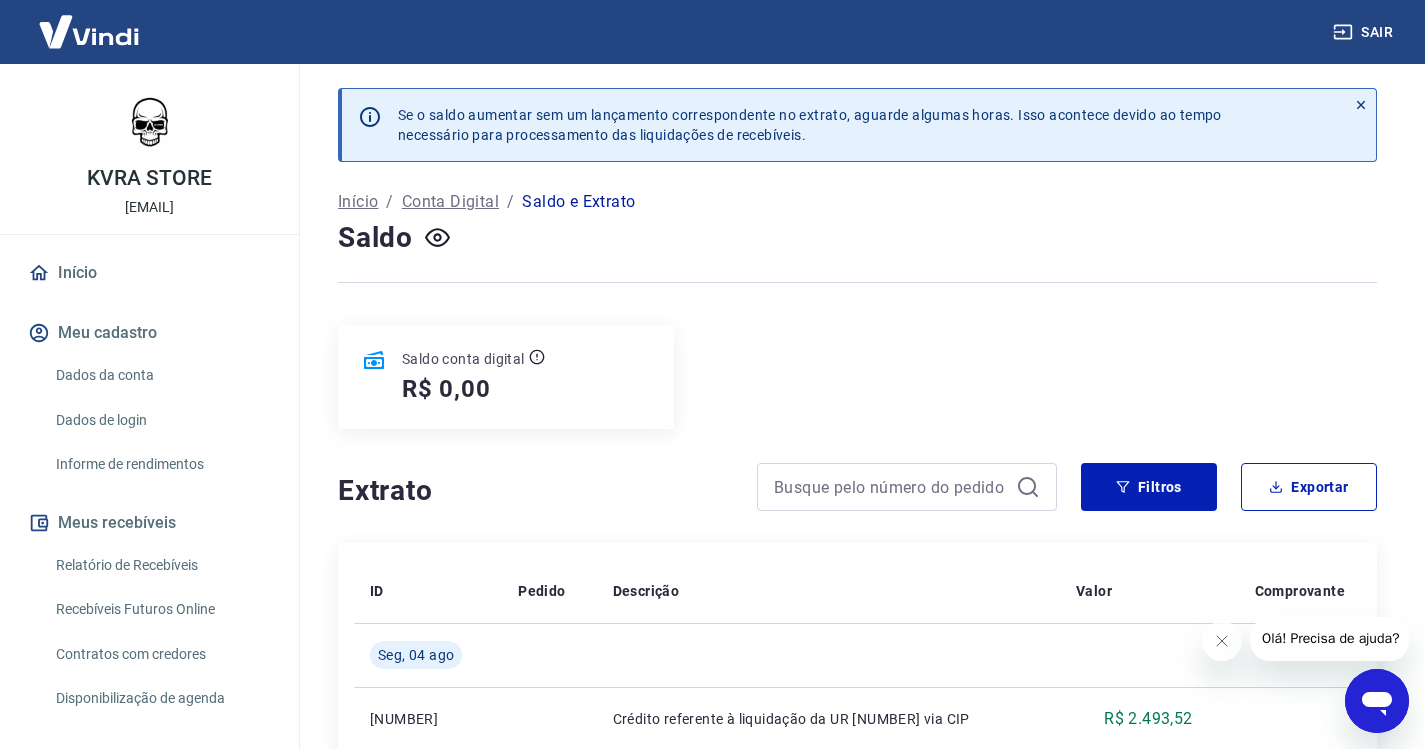 click at bounding box center (857, 282) 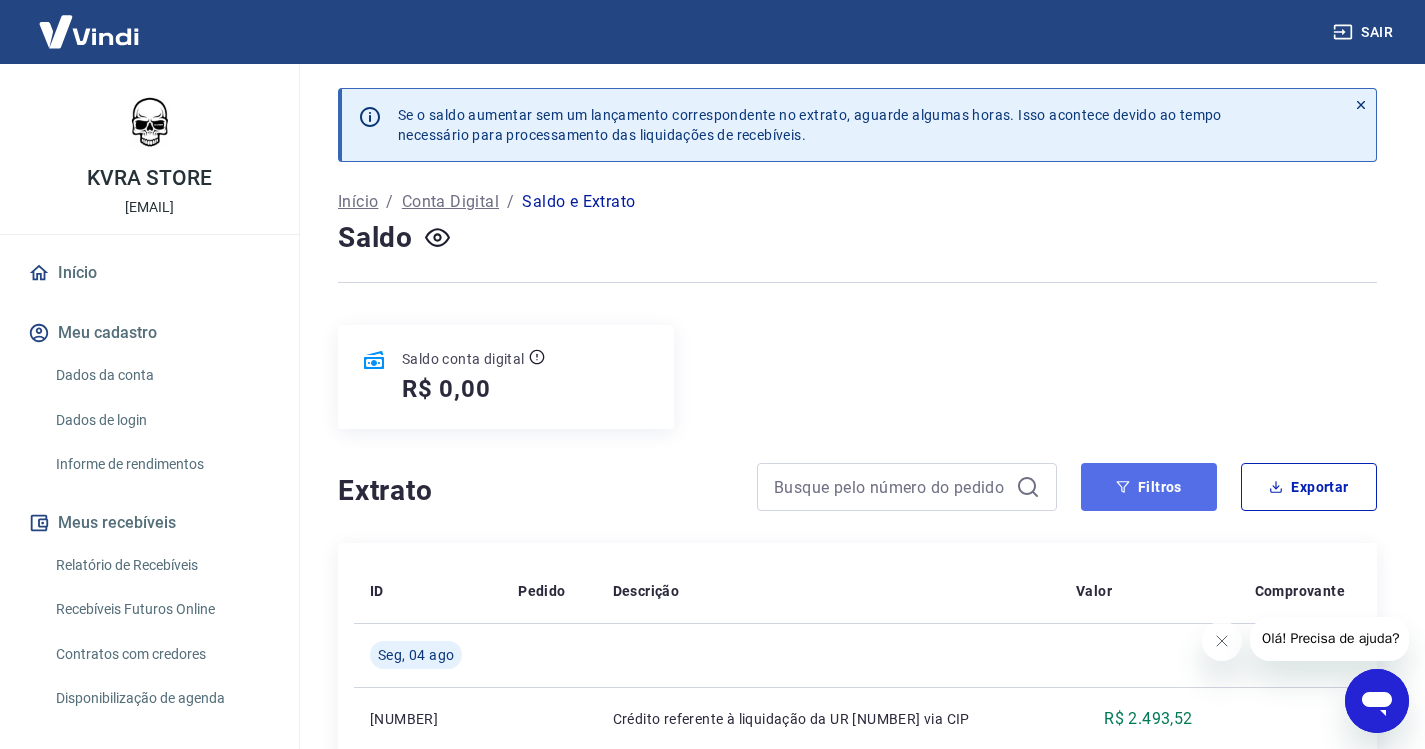 click on "Filtros" at bounding box center (1149, 487) 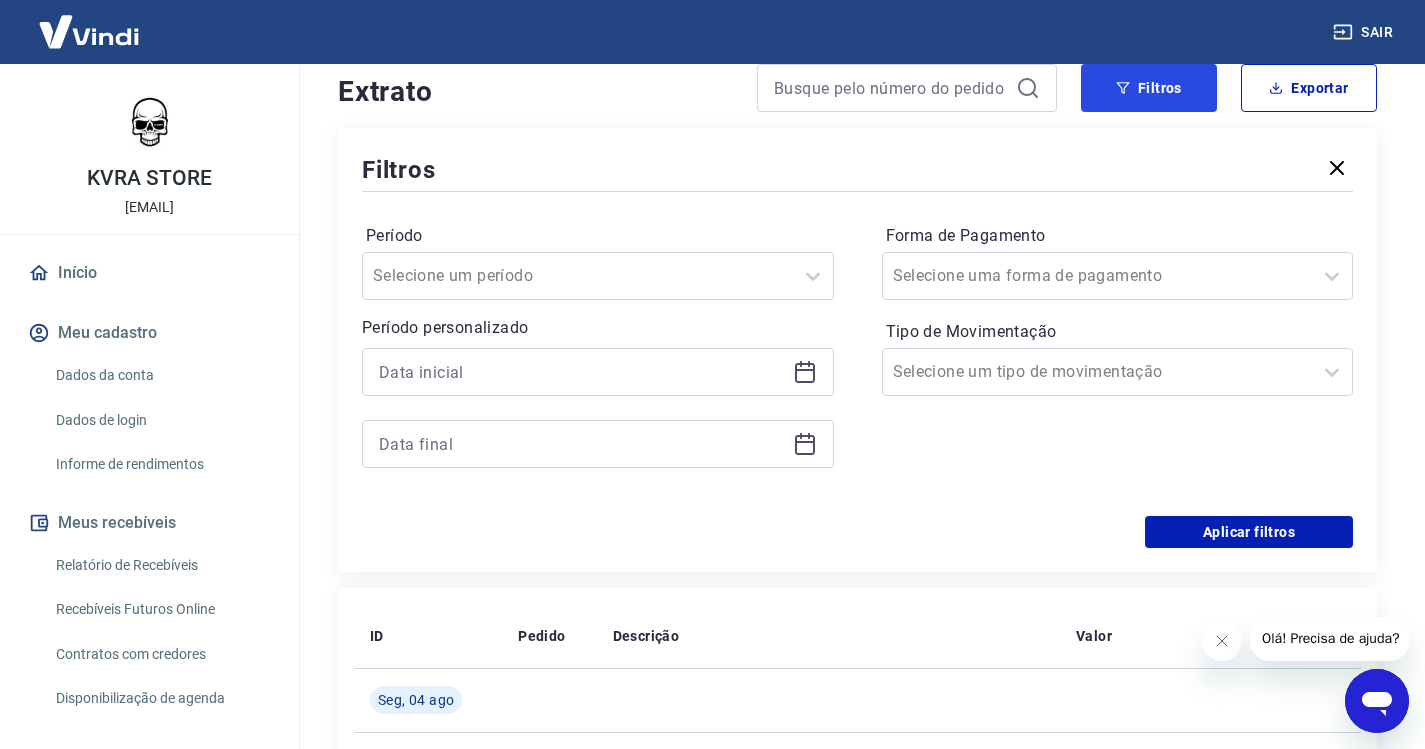 scroll, scrollTop: 400, scrollLeft: 0, axis: vertical 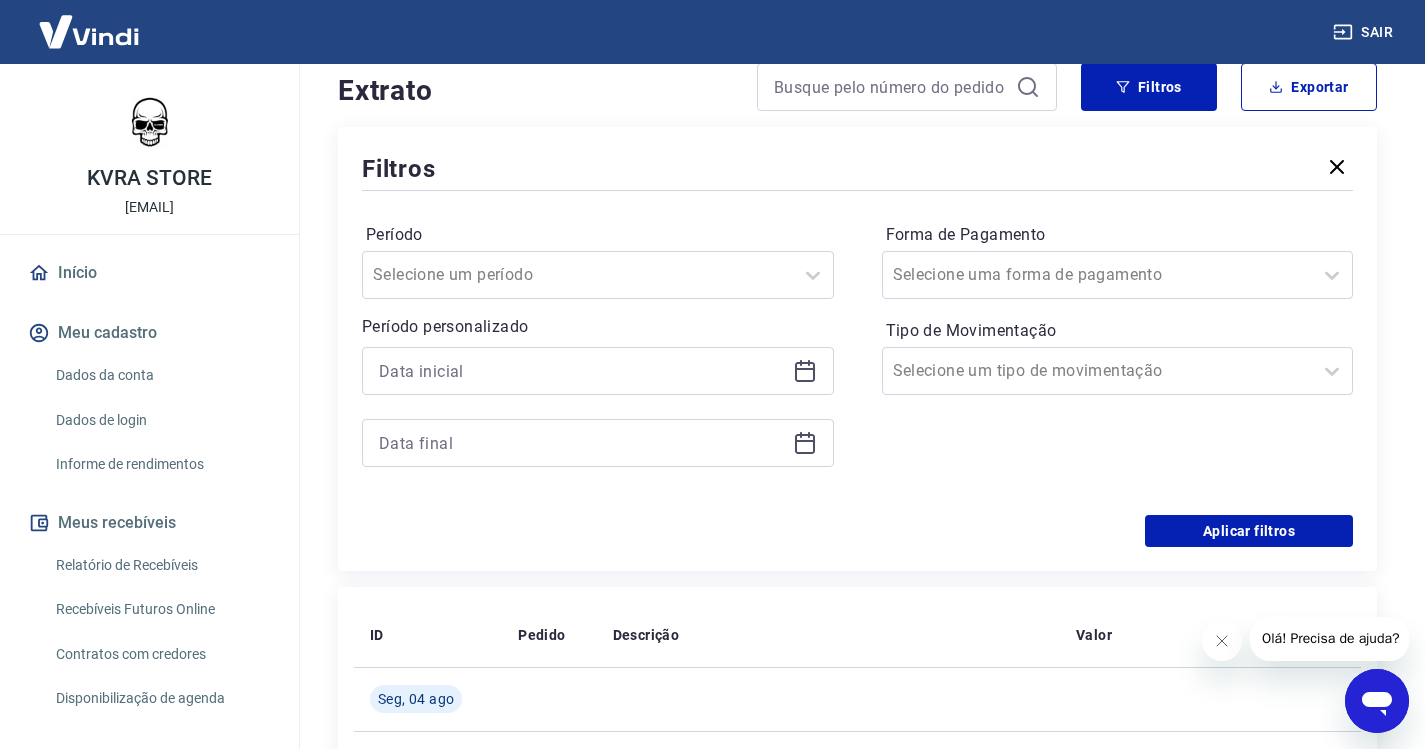 click 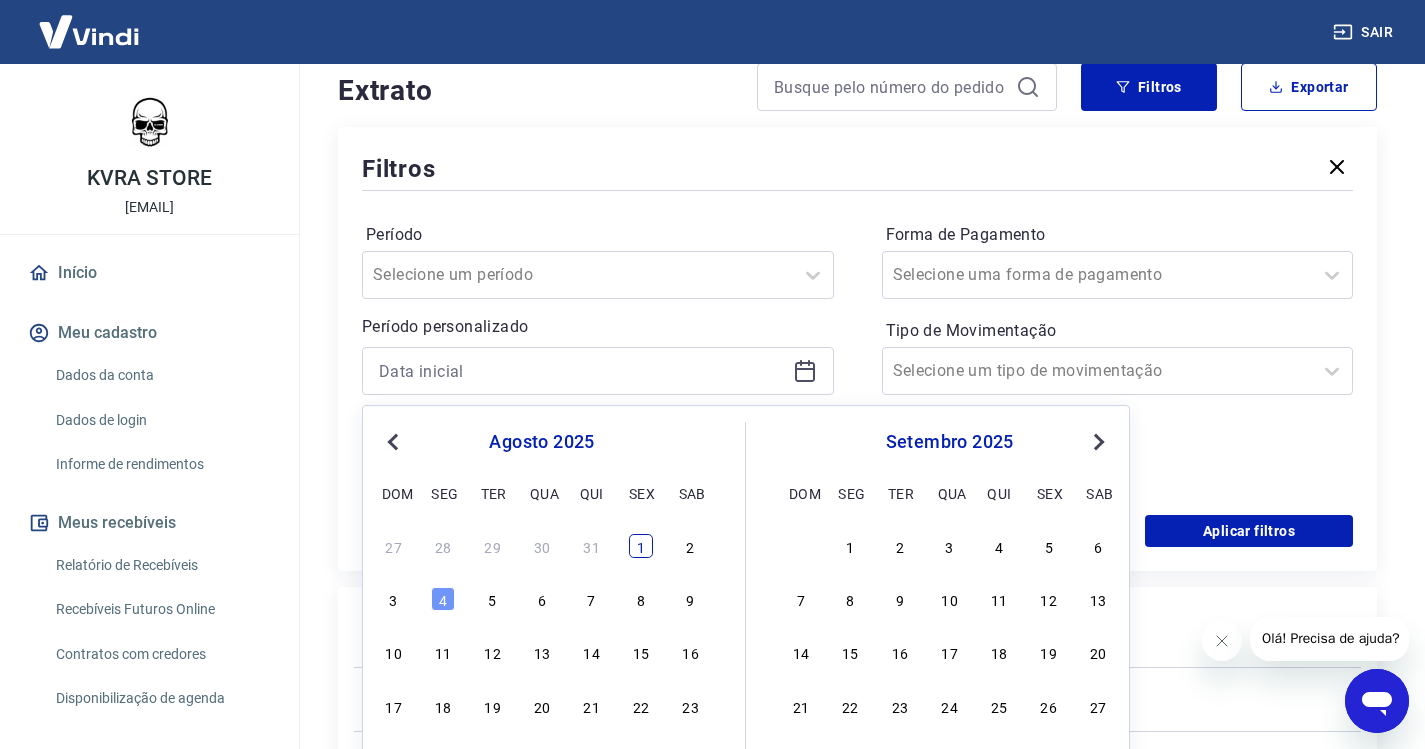 click on "1" at bounding box center (641, 546) 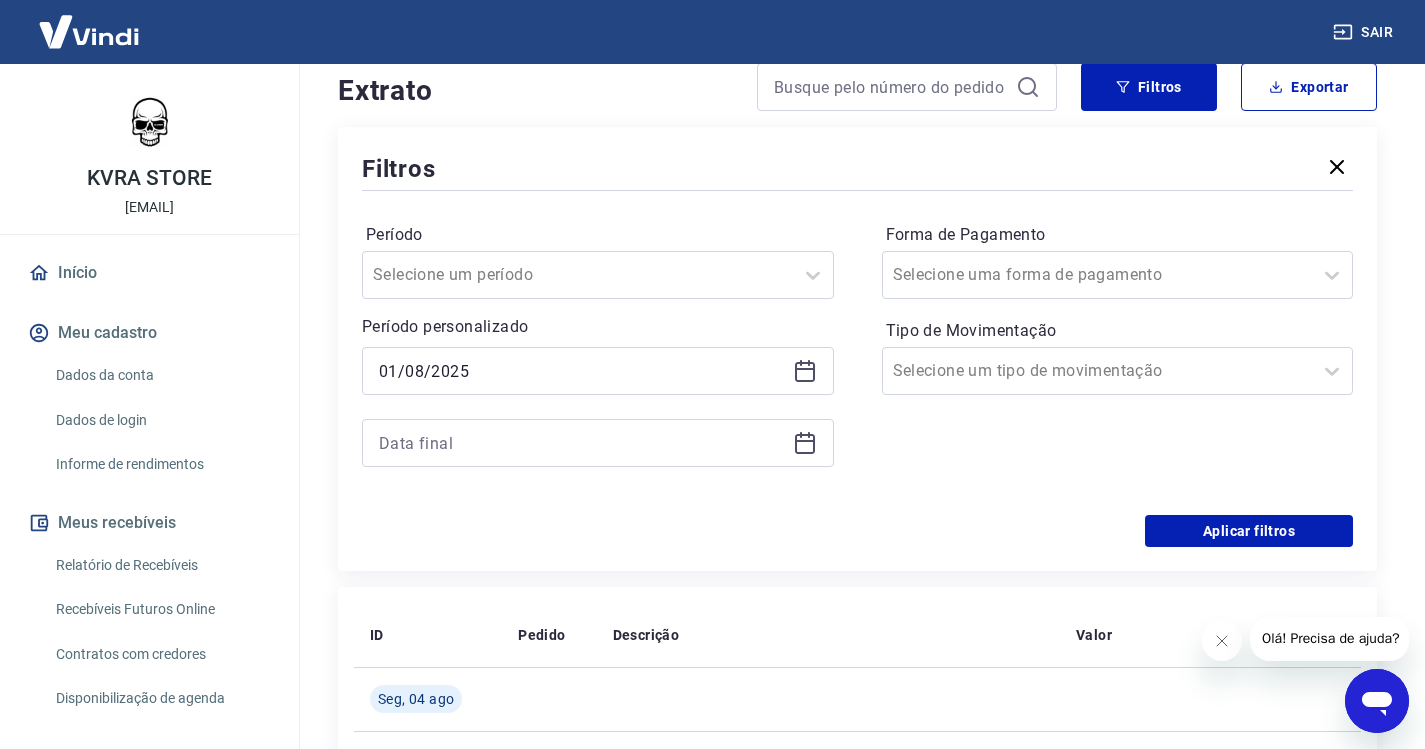 click 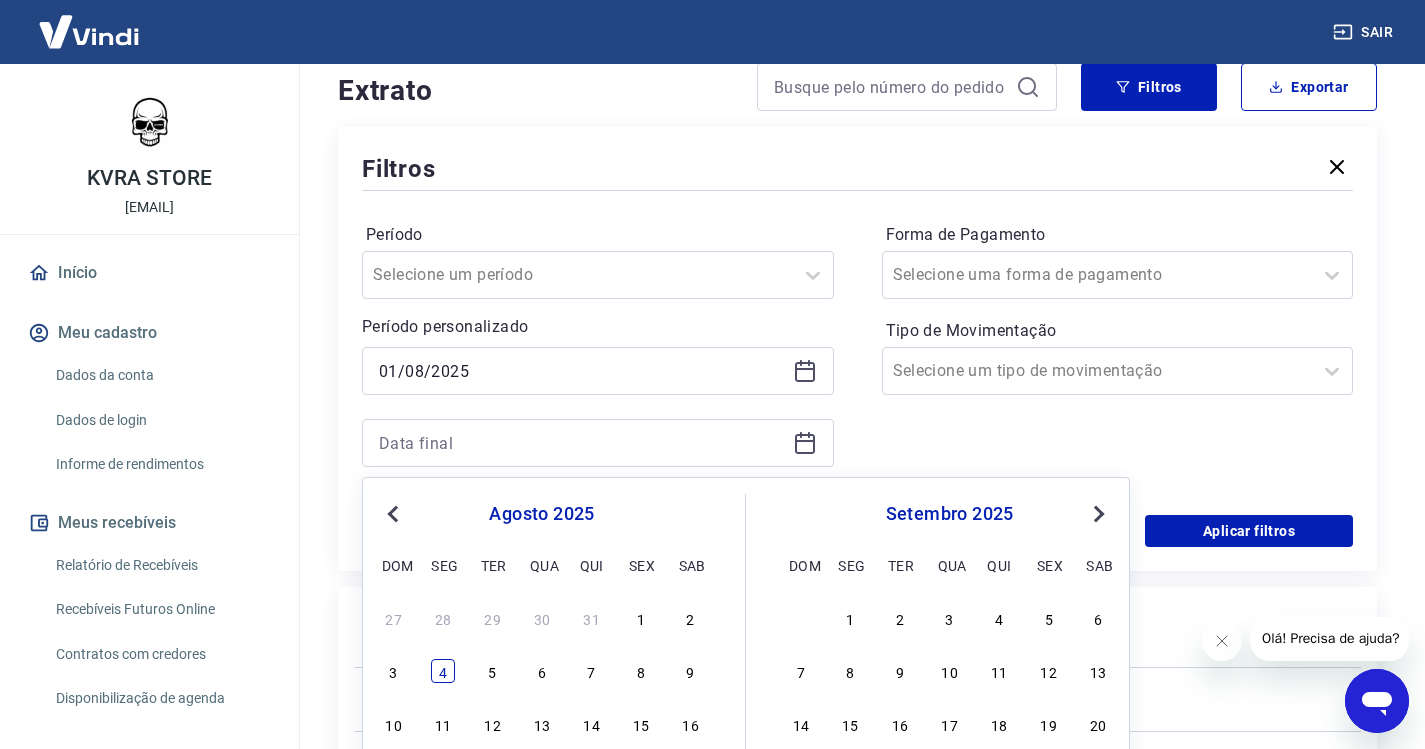click on "4" at bounding box center (443, 671) 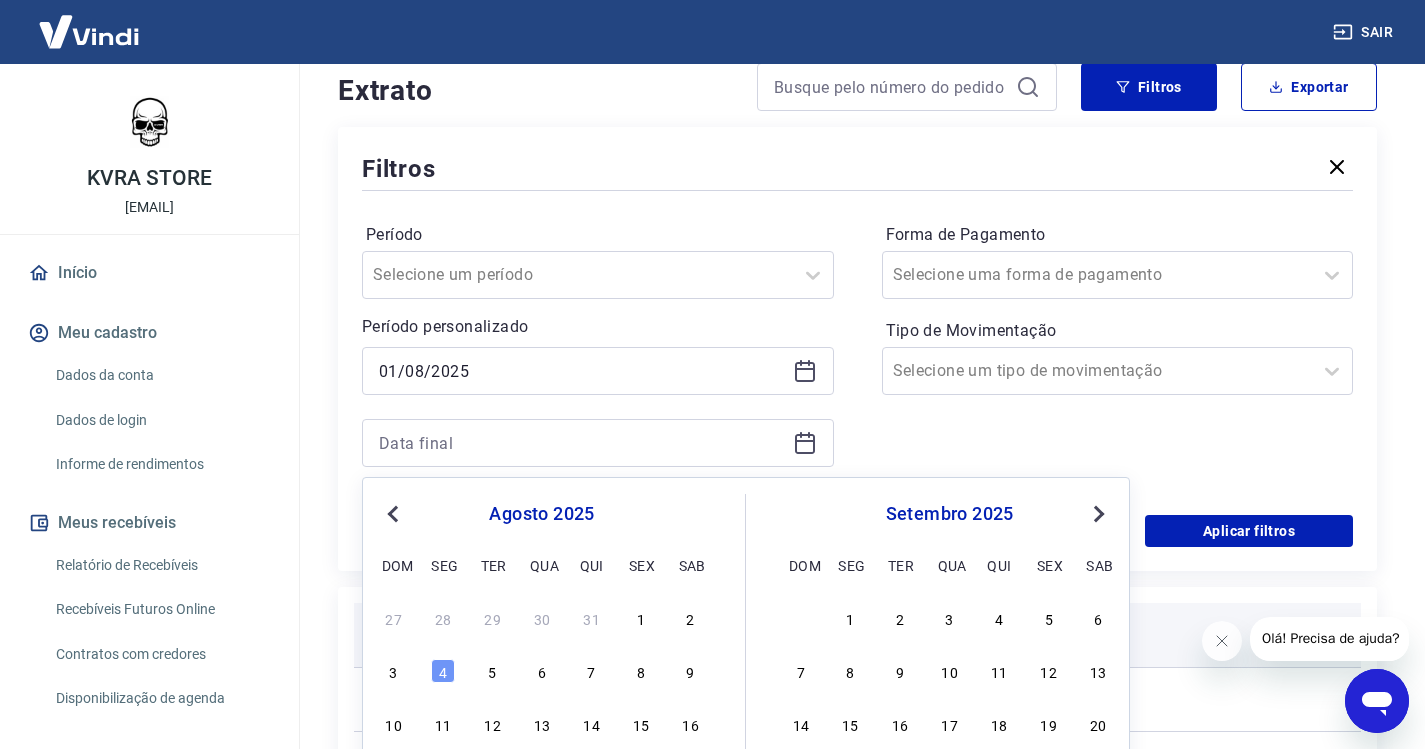 type on "04/08/2025" 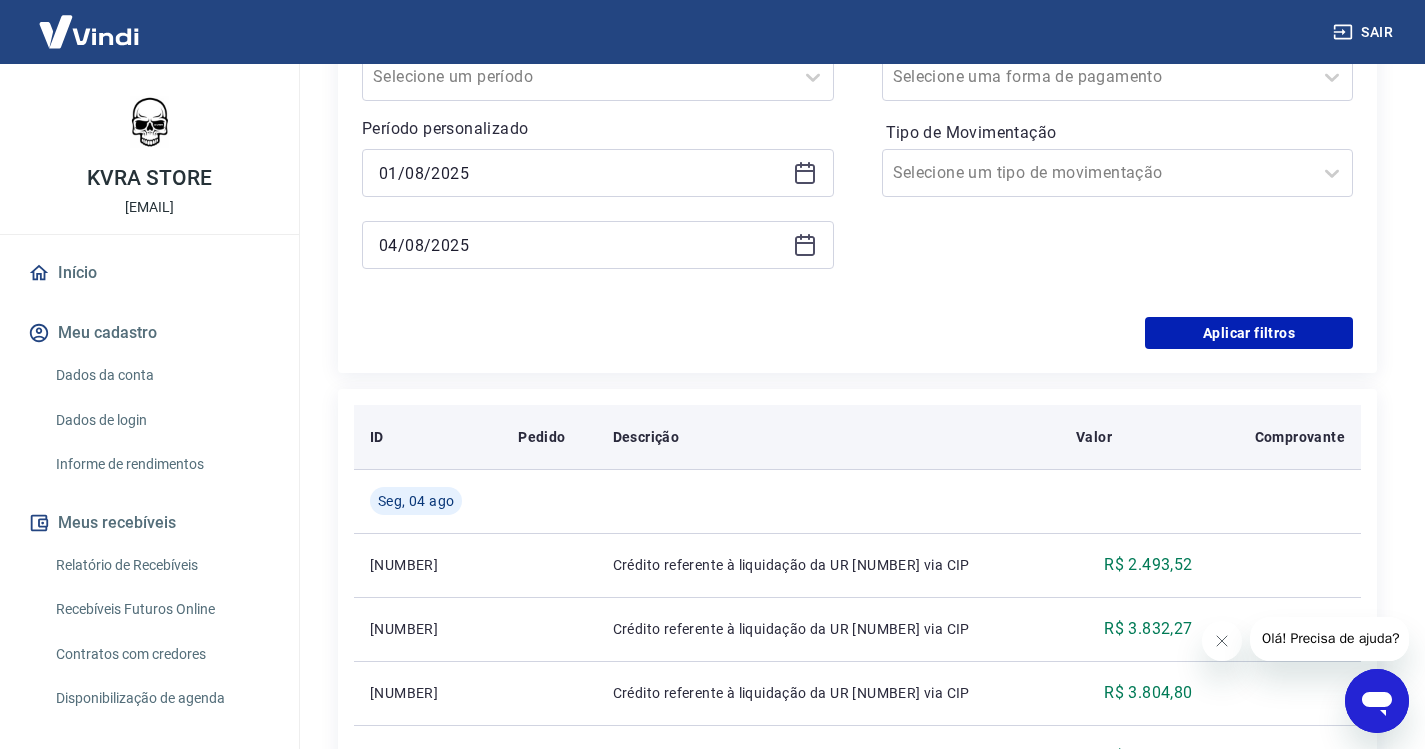 scroll, scrollTop: 600, scrollLeft: 0, axis: vertical 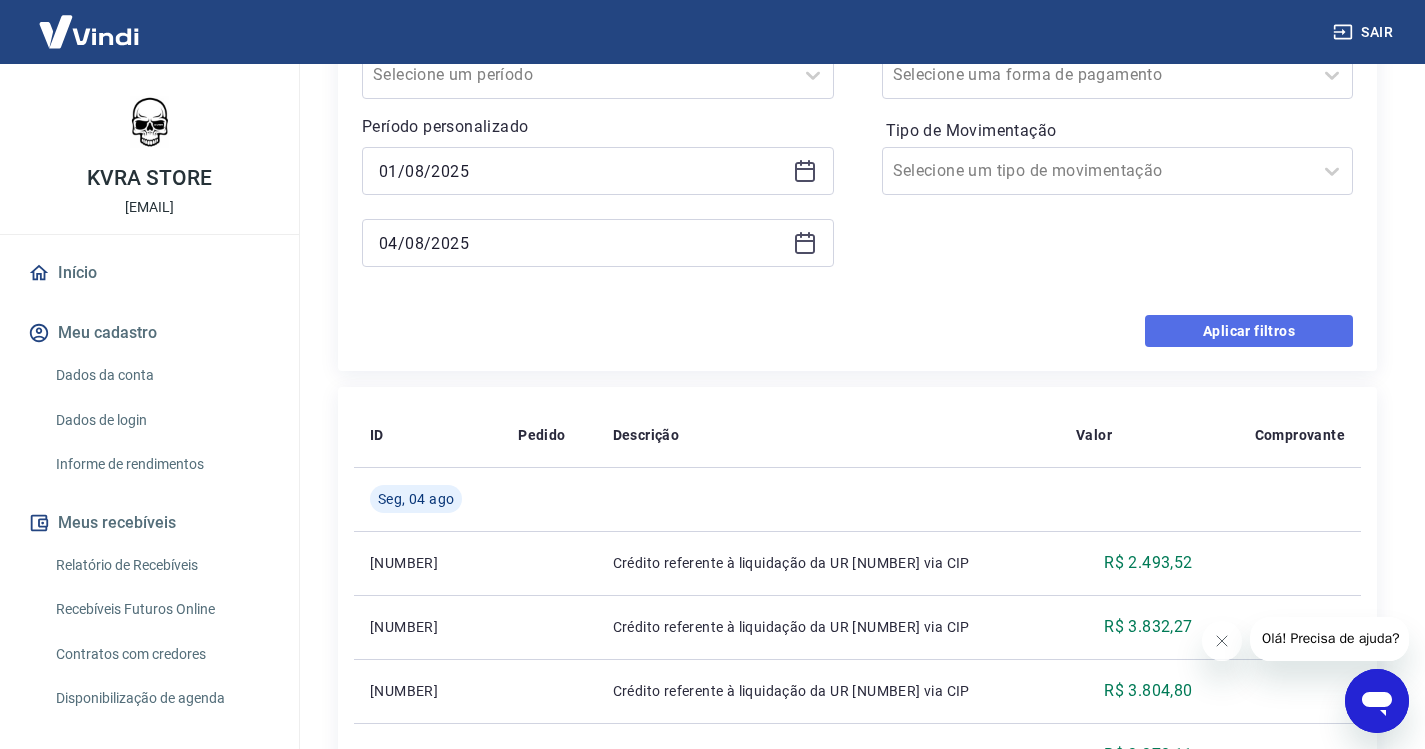 click on "Aplicar filtros" at bounding box center (1249, 331) 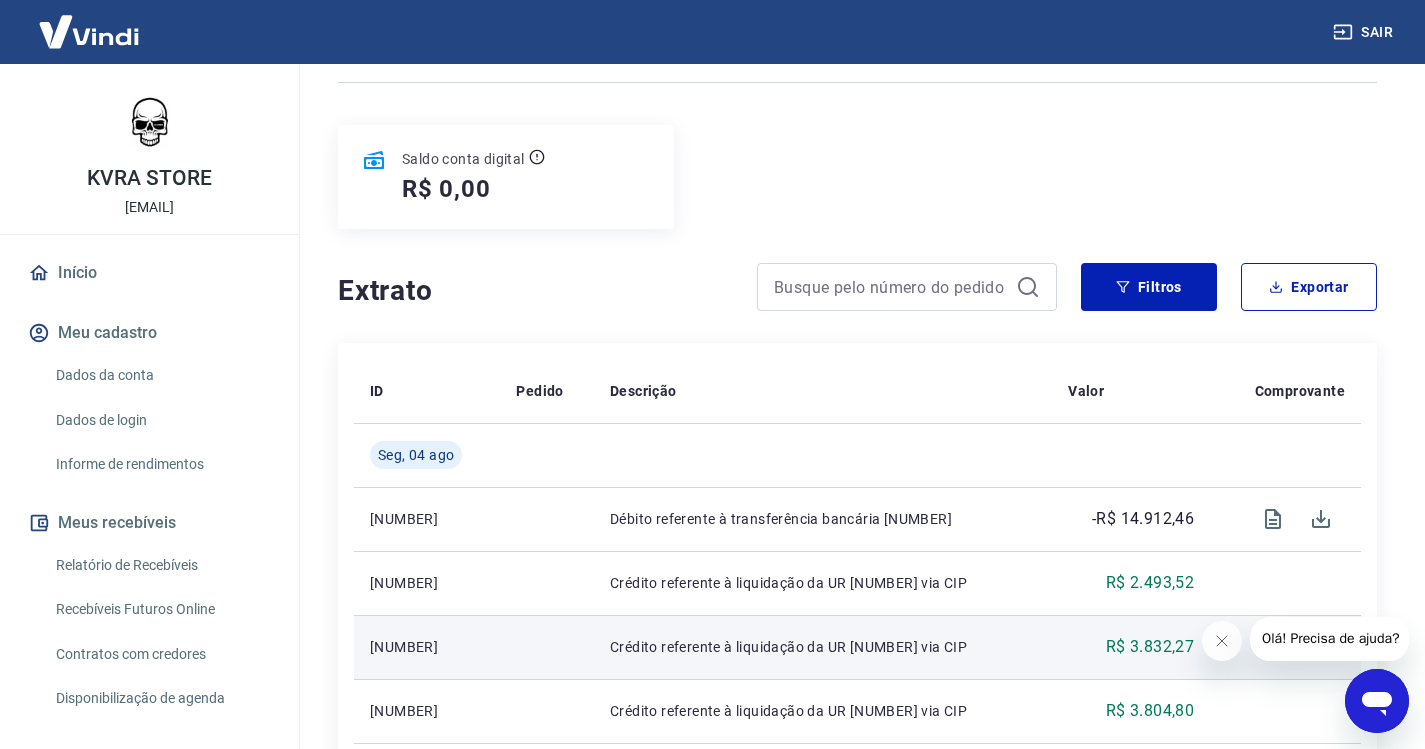 scroll, scrollTop: 0, scrollLeft: 0, axis: both 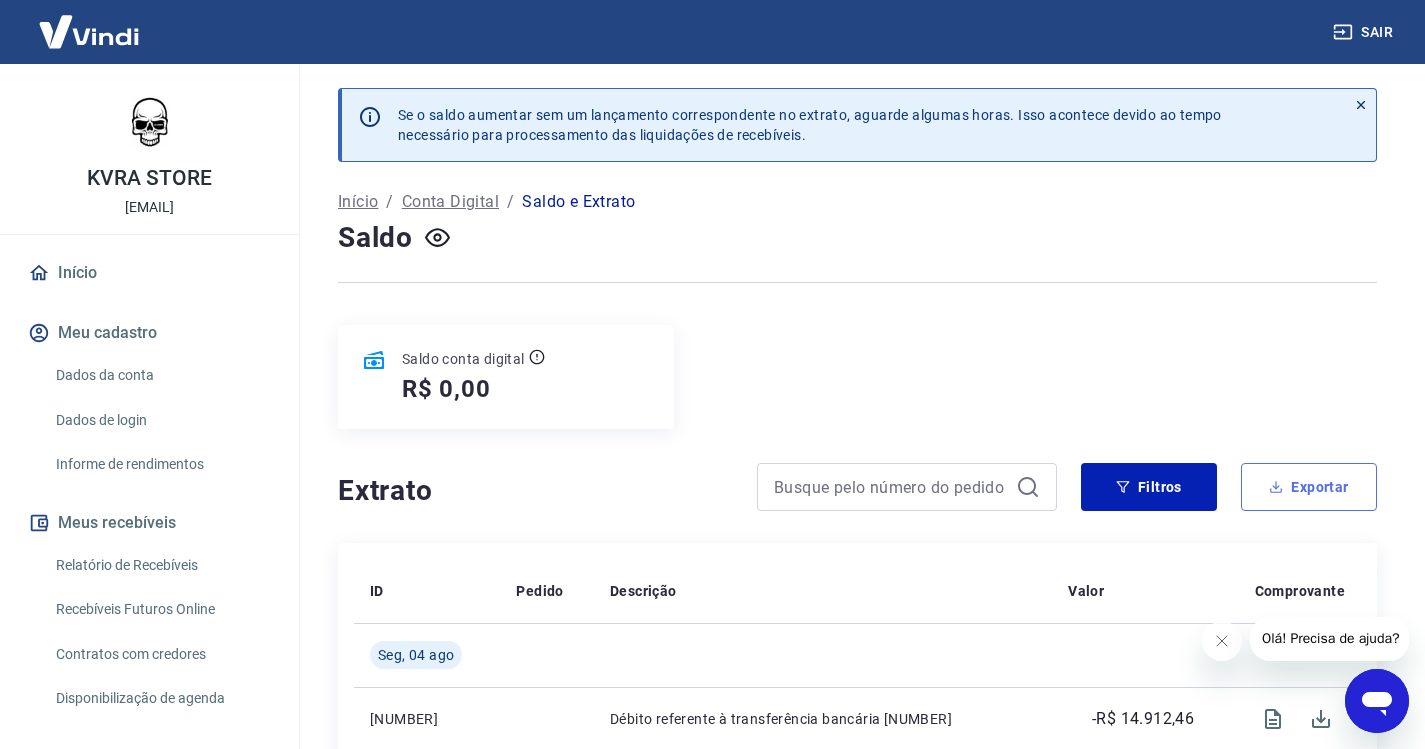 click on "Exportar" at bounding box center [1309, 487] 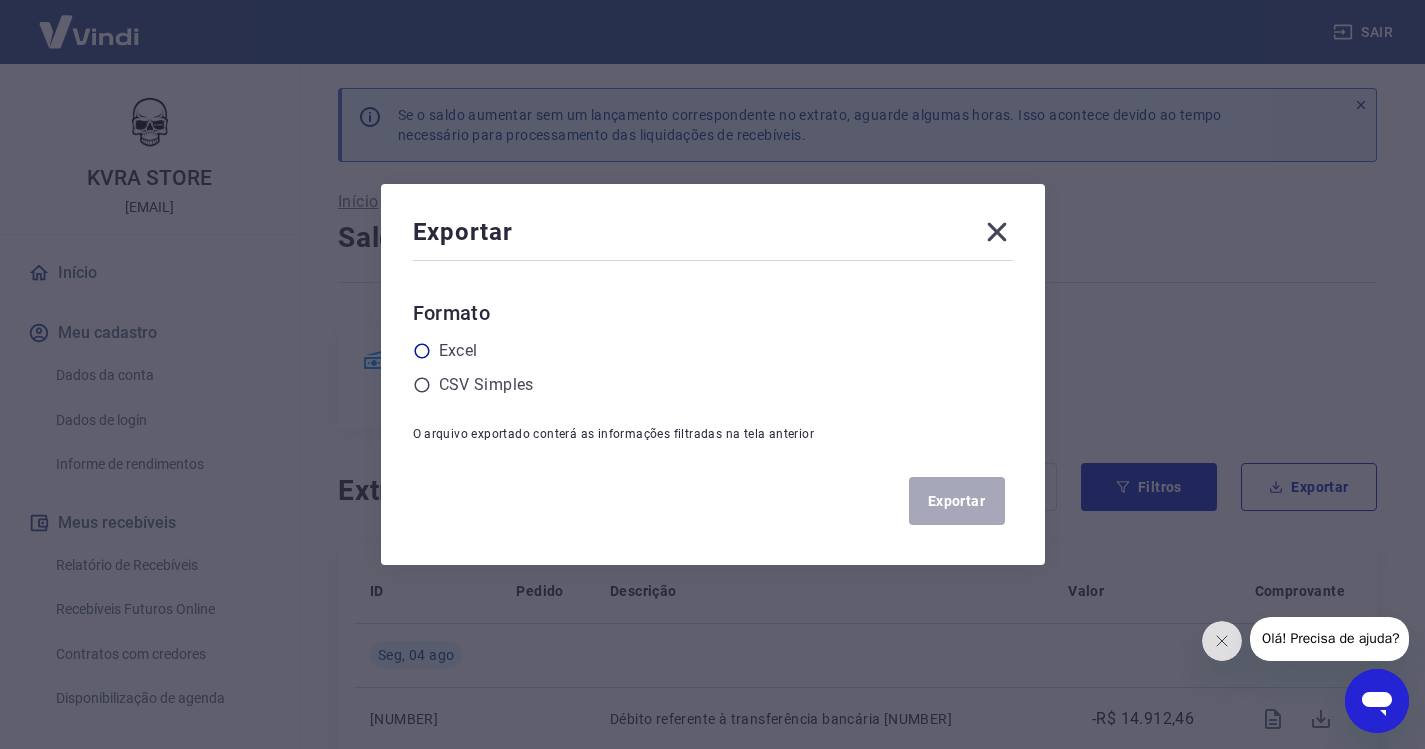click 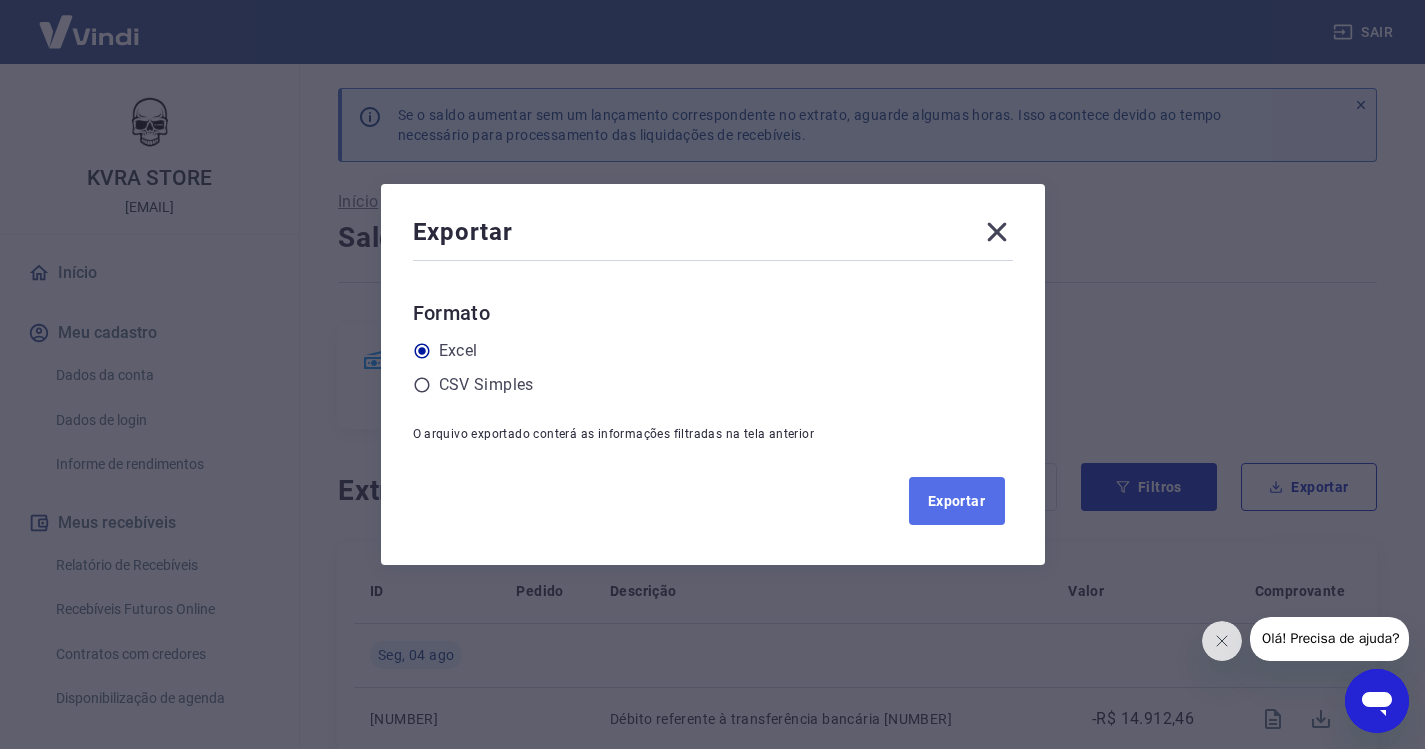 click on "Exportar" at bounding box center (957, 501) 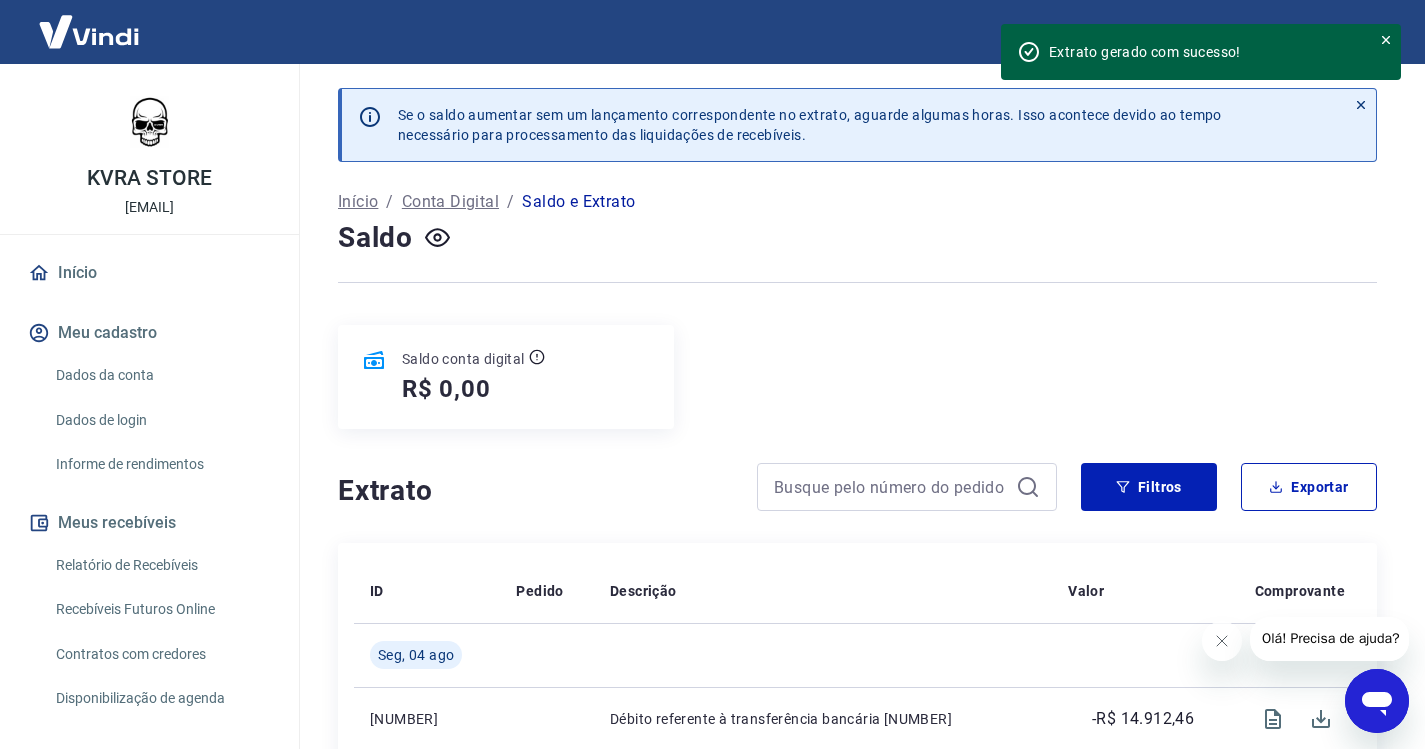 click on "Relatório de Recebíveis" at bounding box center [161, 565] 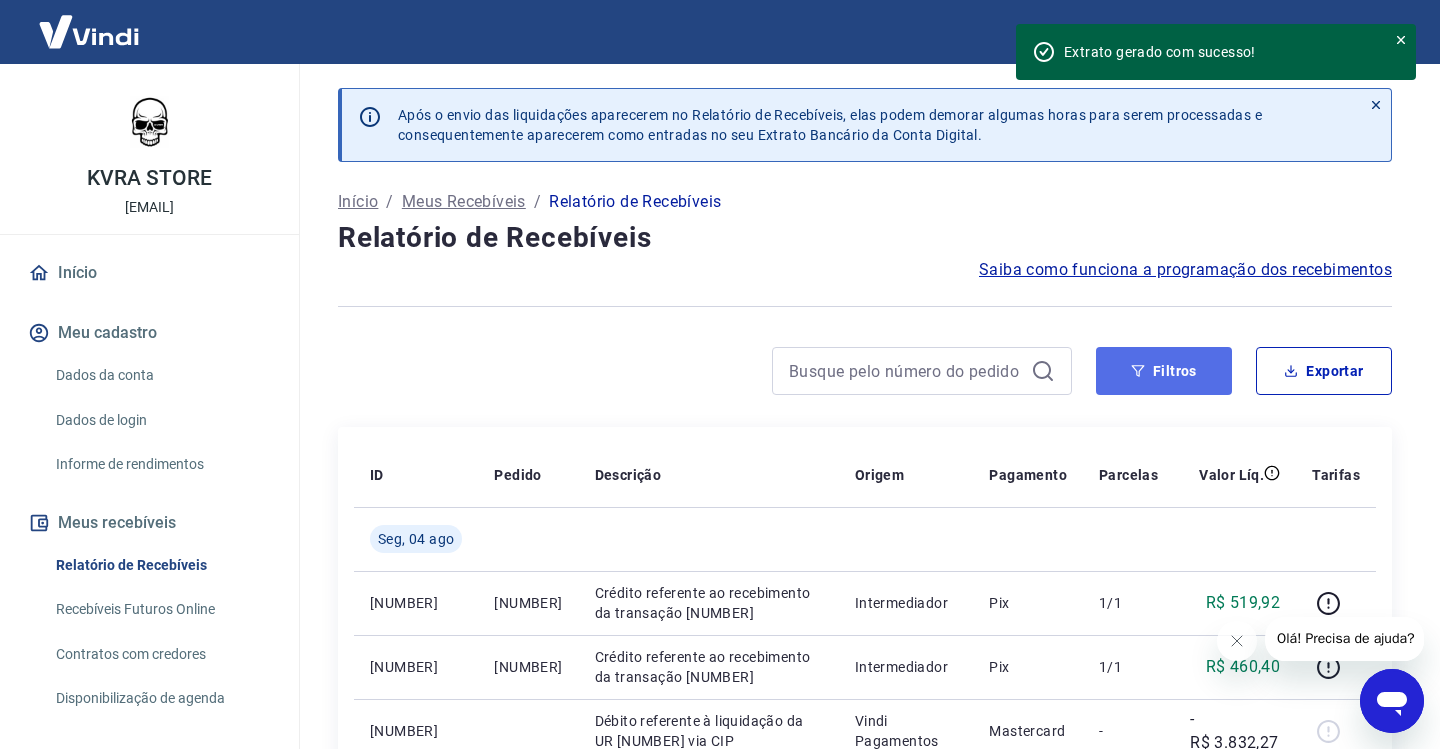 click on "Filtros" at bounding box center (1164, 371) 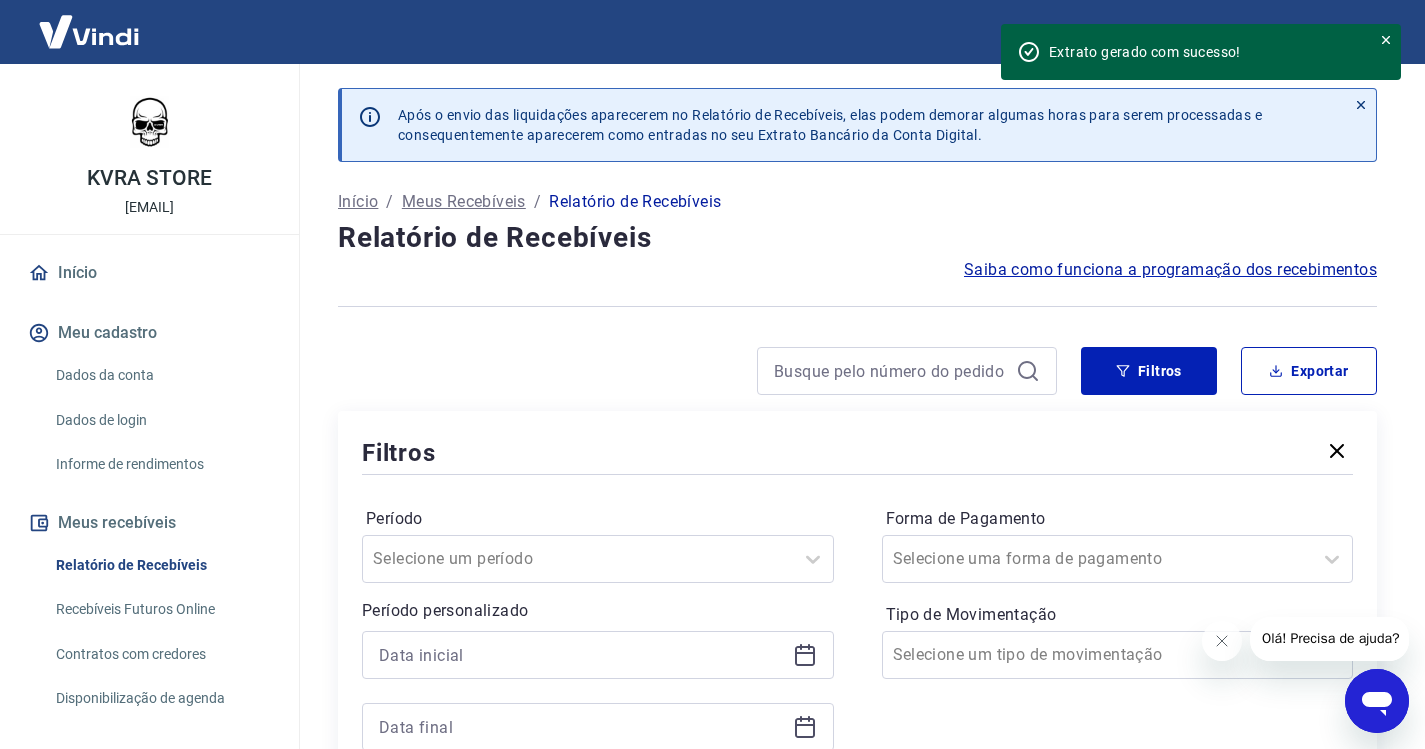click 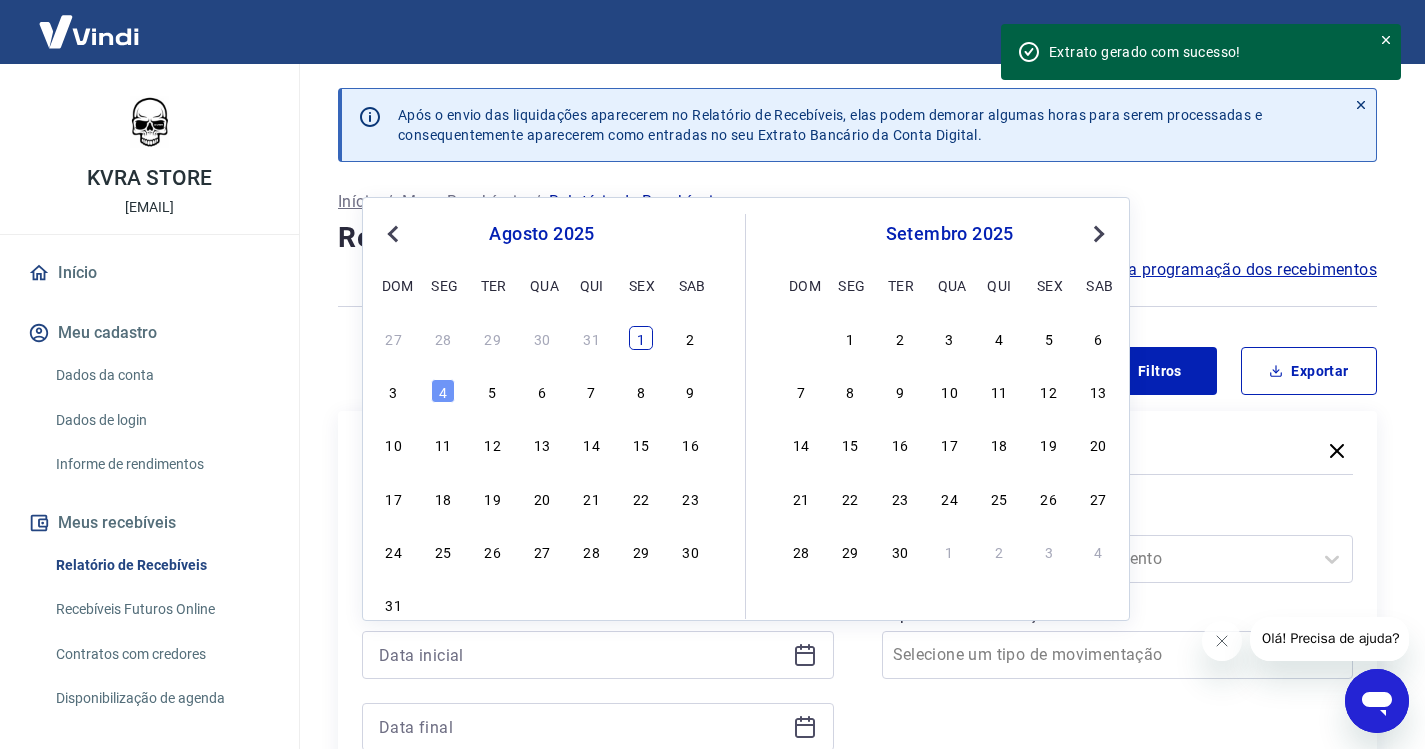 click on "1" at bounding box center (641, 338) 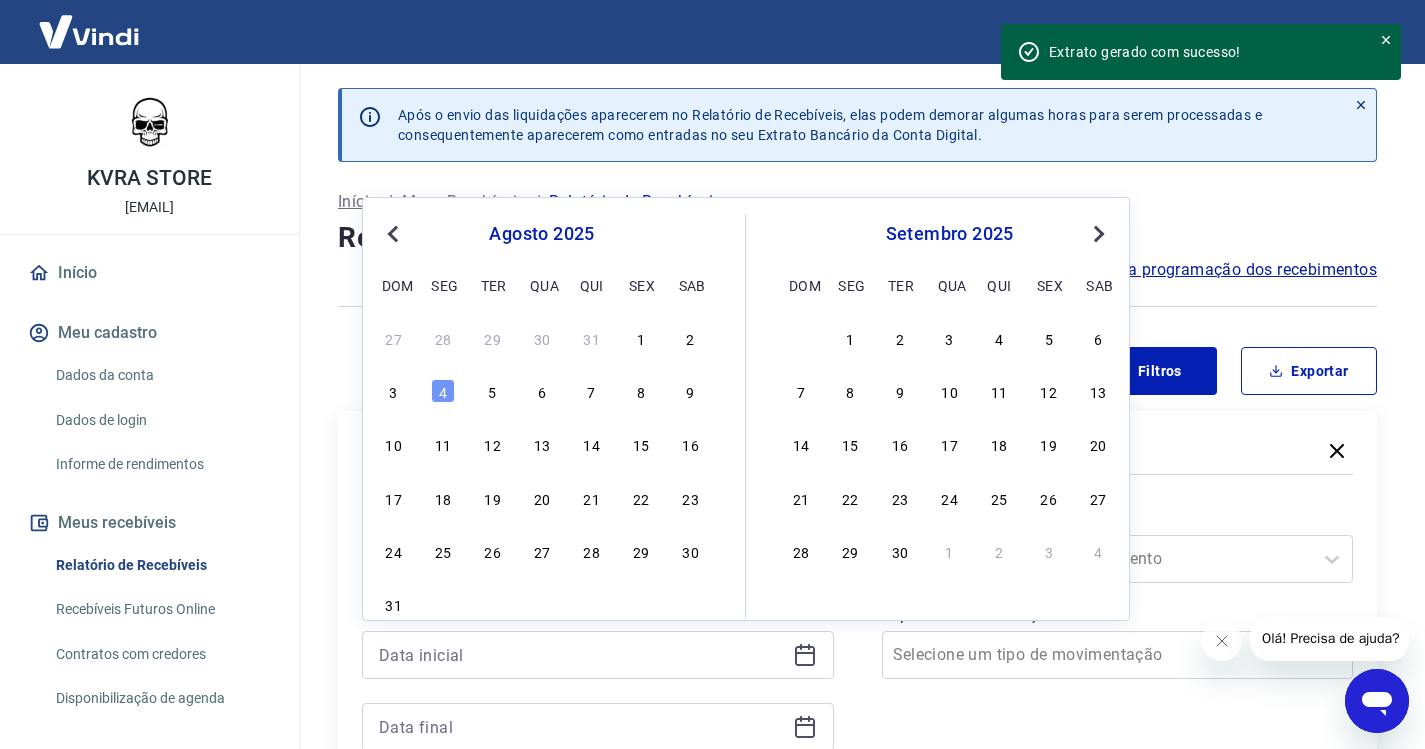 type on "01/08/2025" 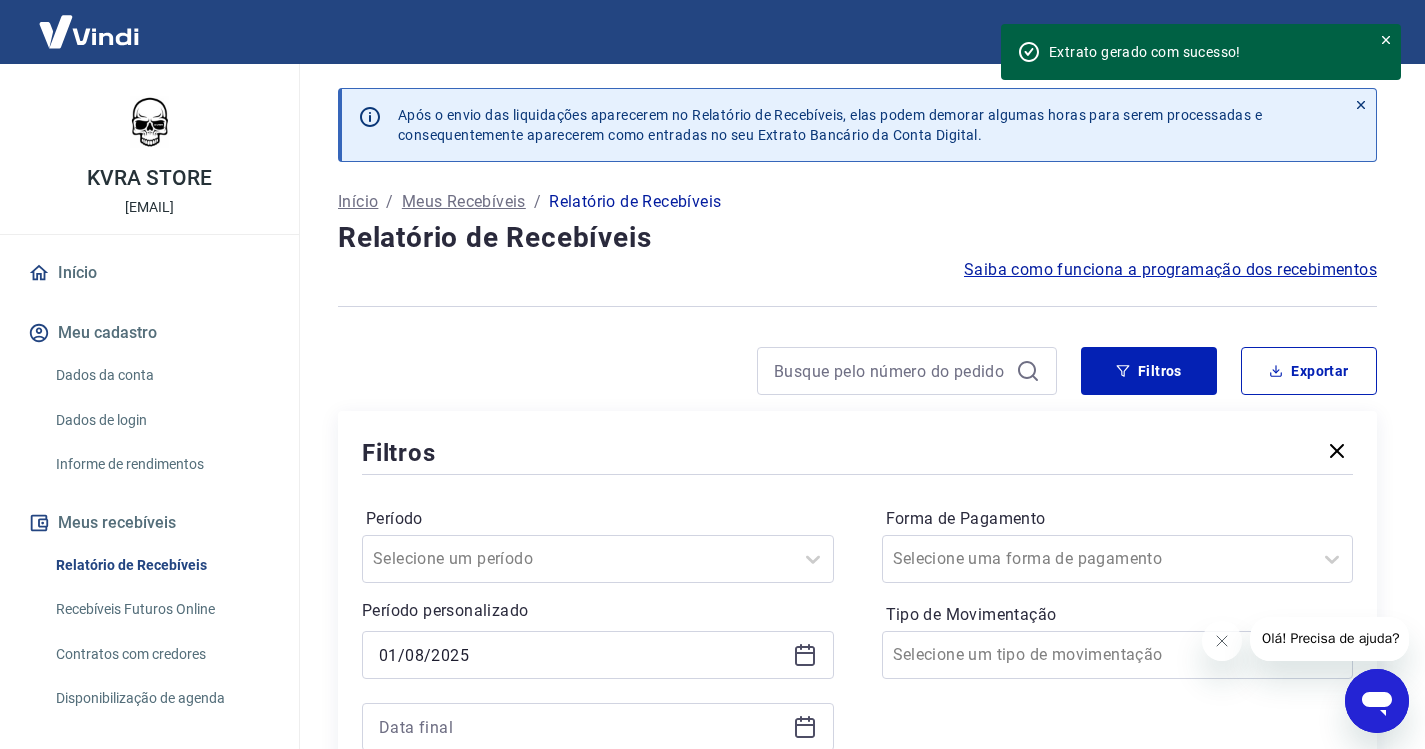 scroll, scrollTop: 200, scrollLeft: 0, axis: vertical 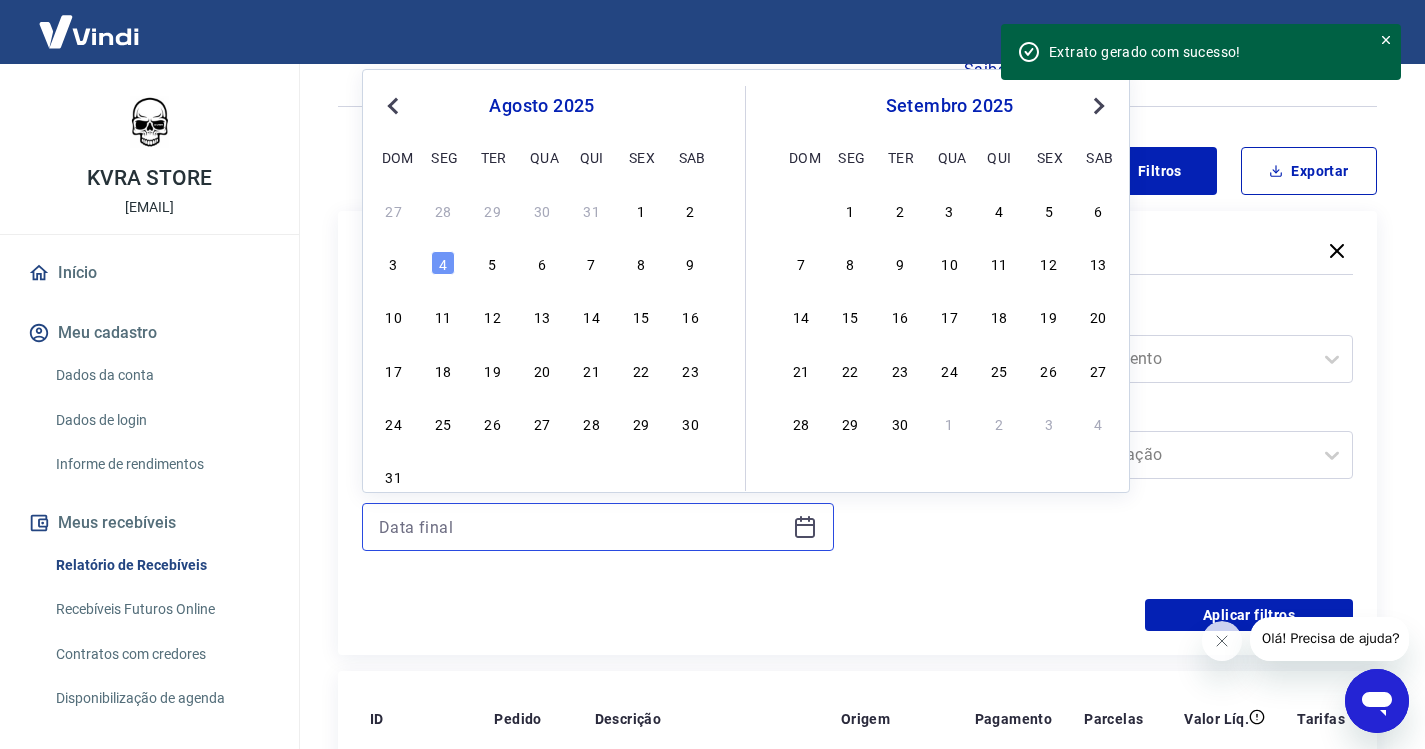 click at bounding box center (582, 527) 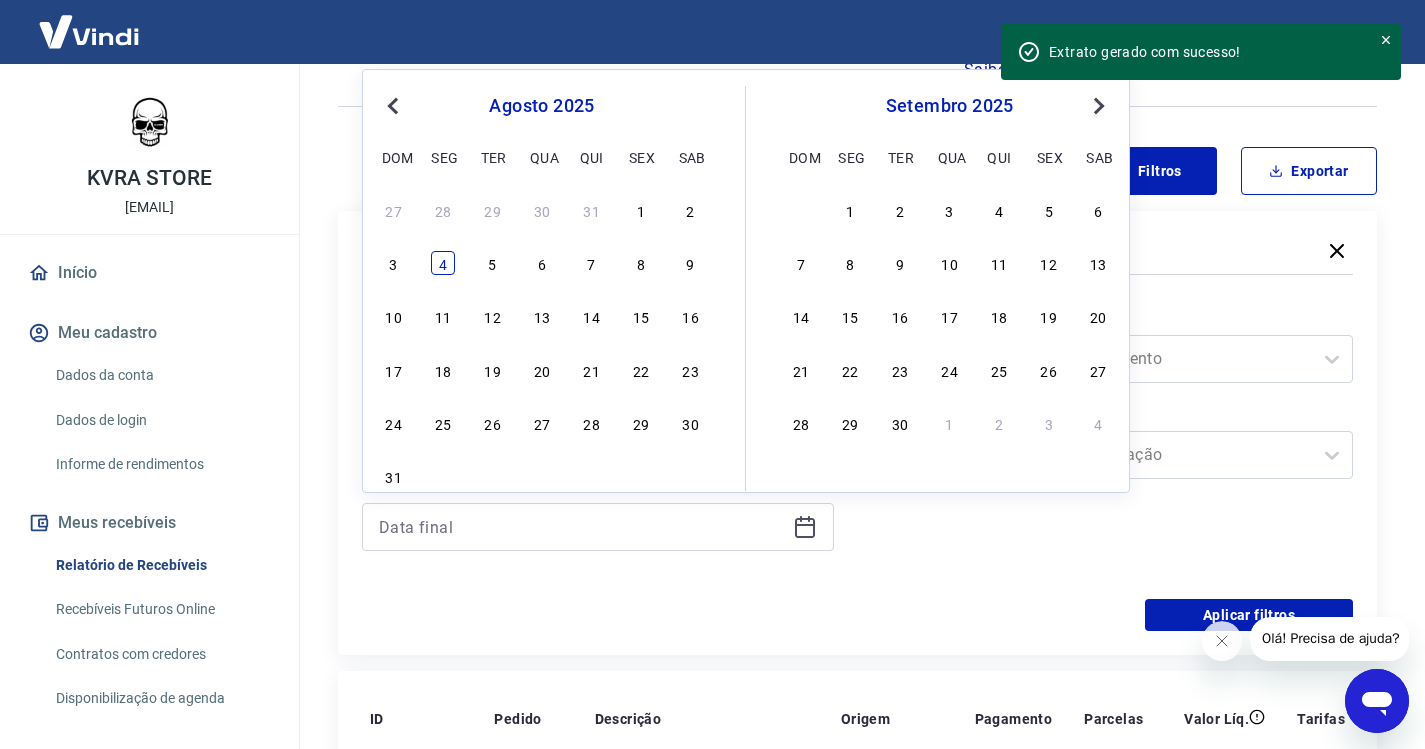 click on "4" at bounding box center [443, 263] 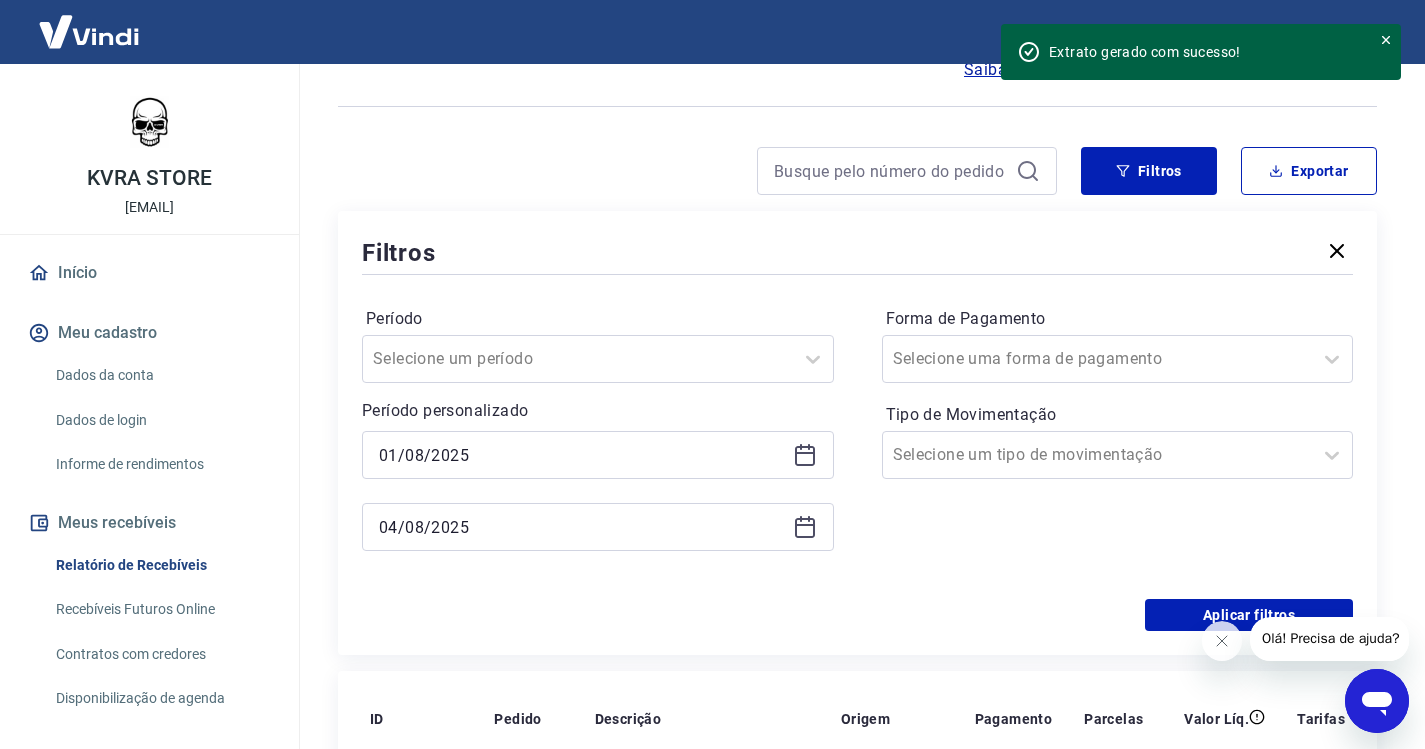 type on "04/08/2025" 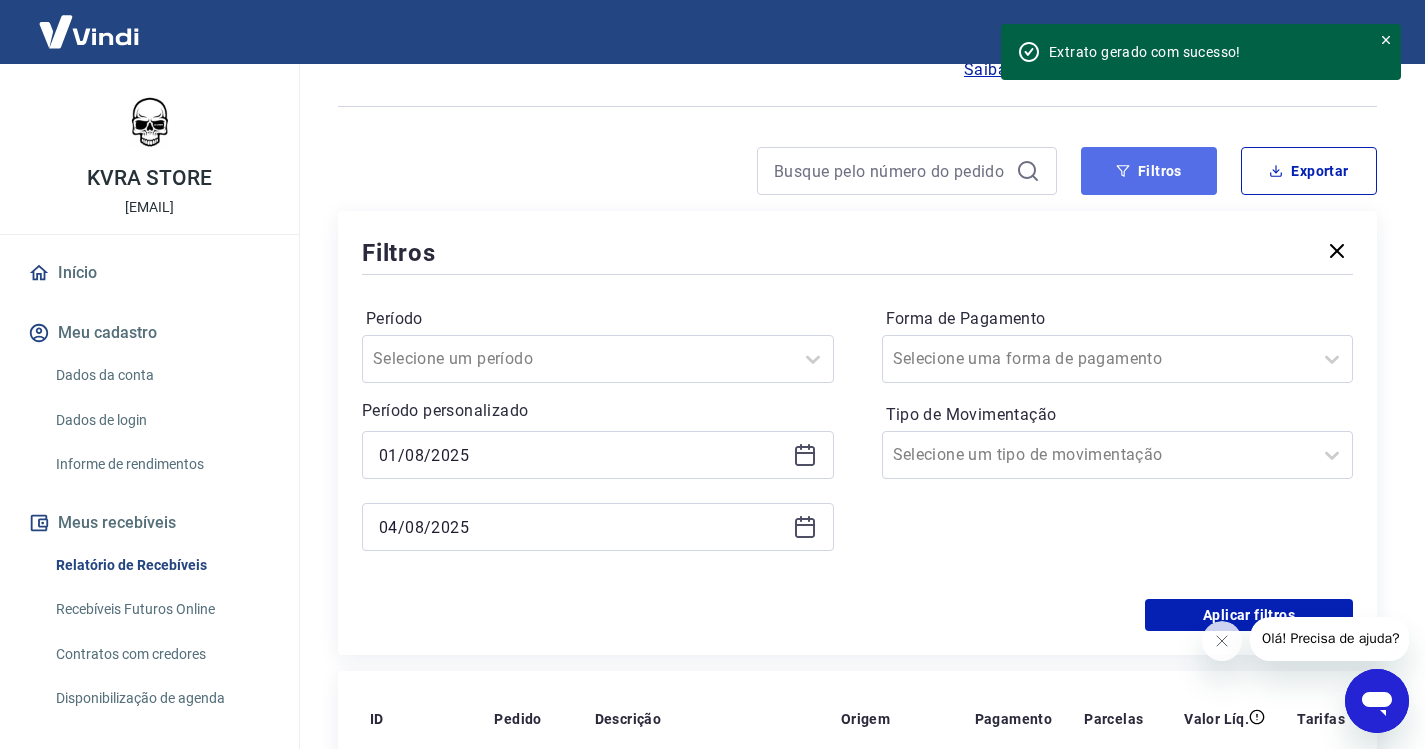 click on "Filtros" at bounding box center (1149, 171) 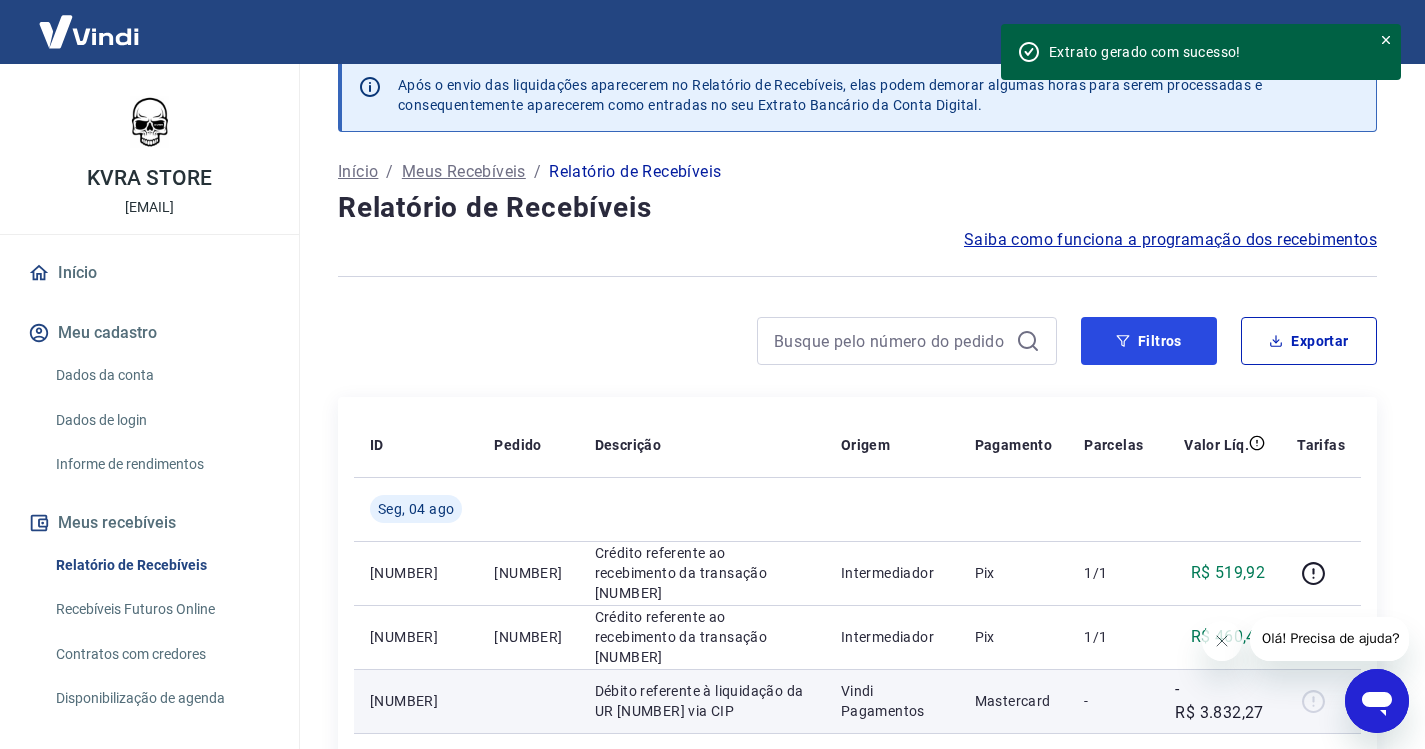 scroll, scrollTop: 0, scrollLeft: 0, axis: both 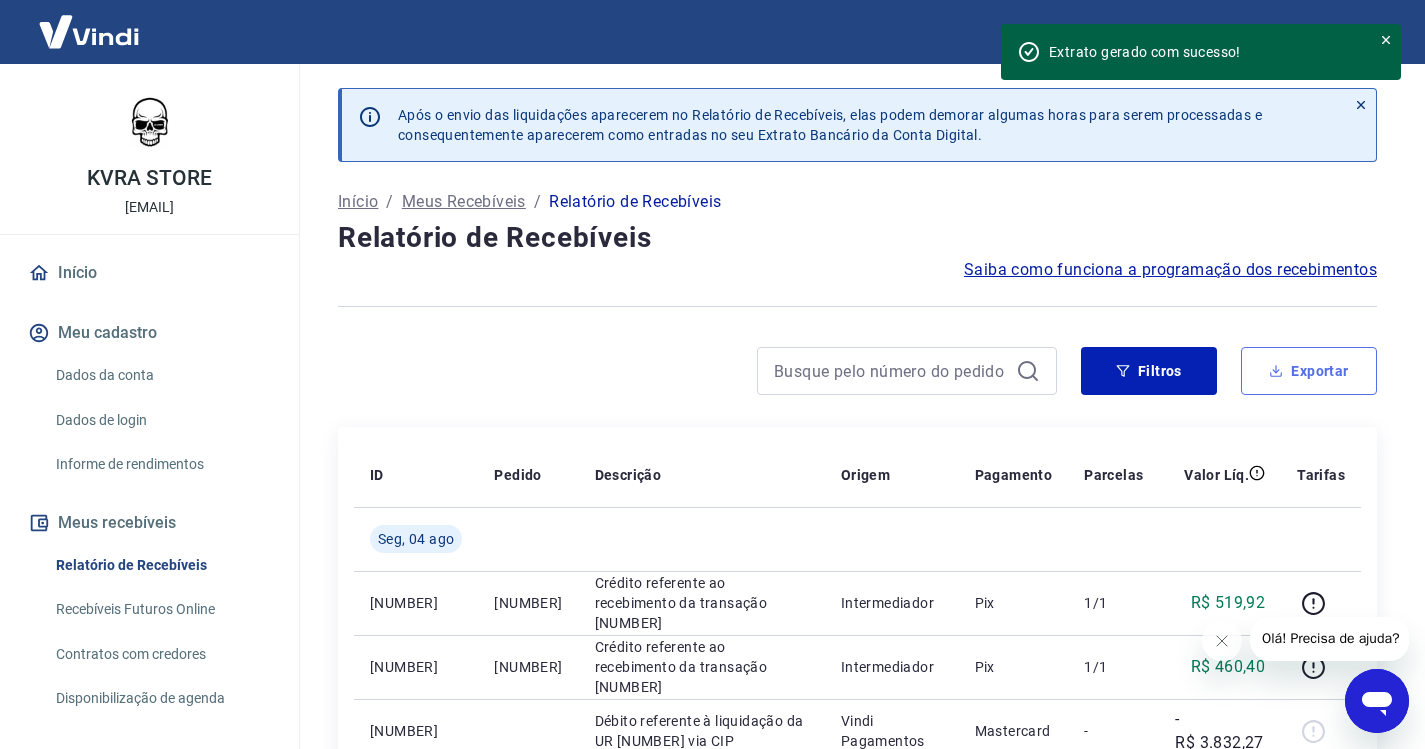click on "Exportar" at bounding box center [1309, 371] 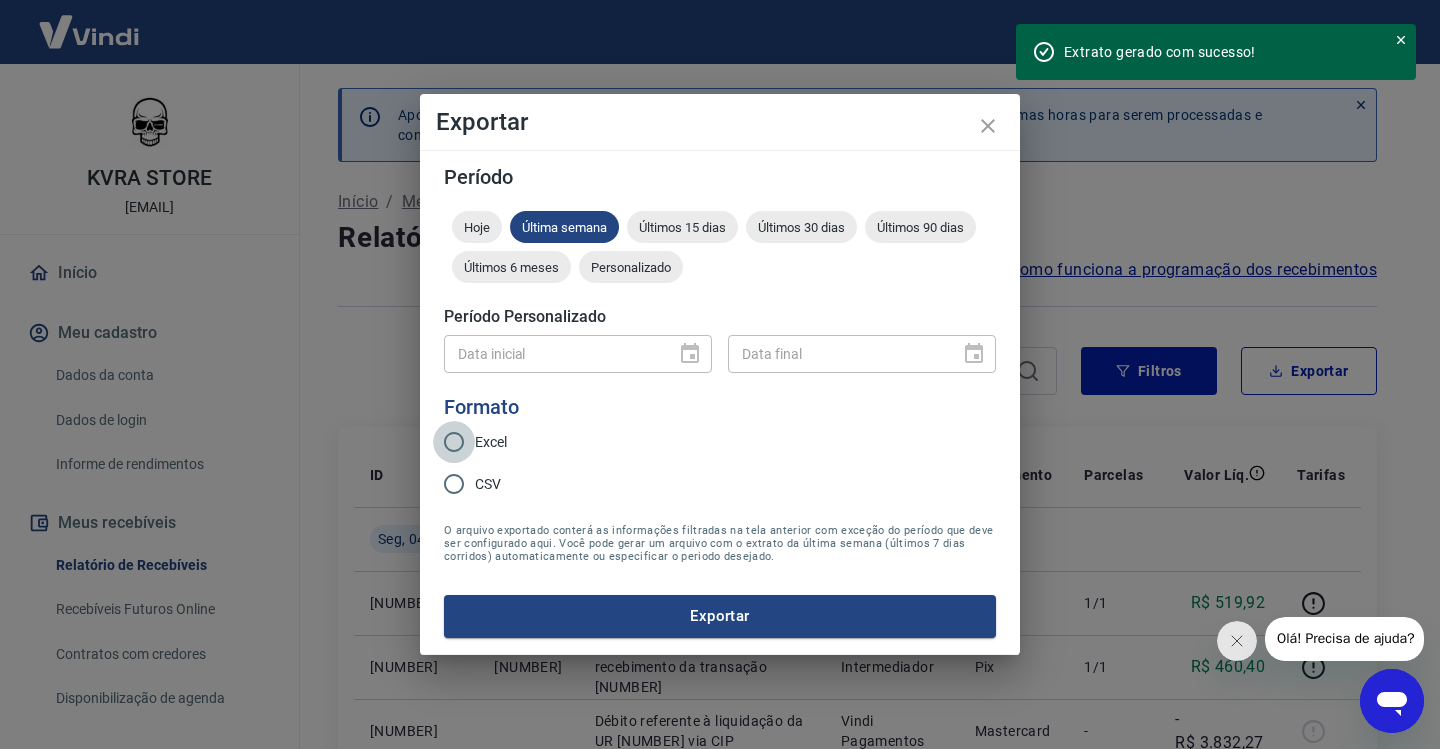 click on "Excel" at bounding box center [454, 442] 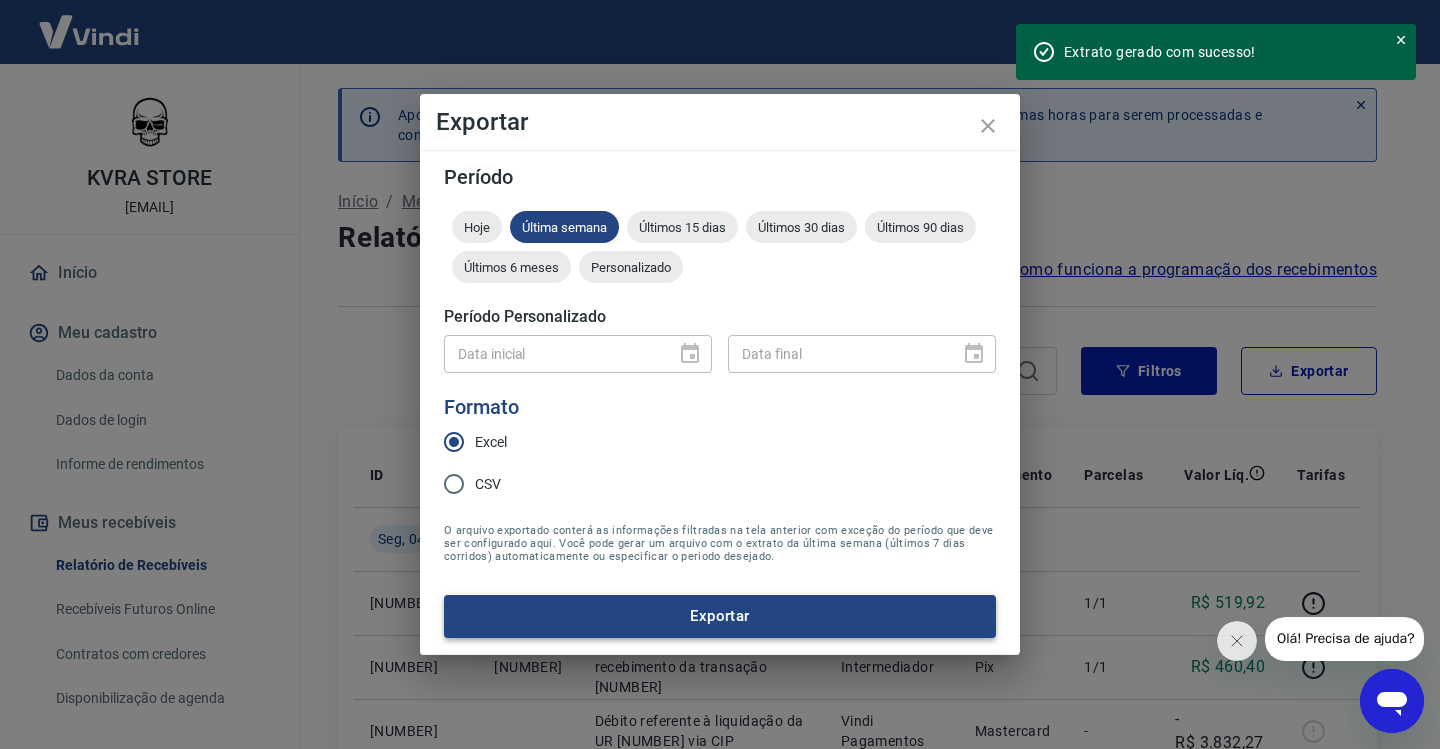 click on "Exportar" at bounding box center [720, 616] 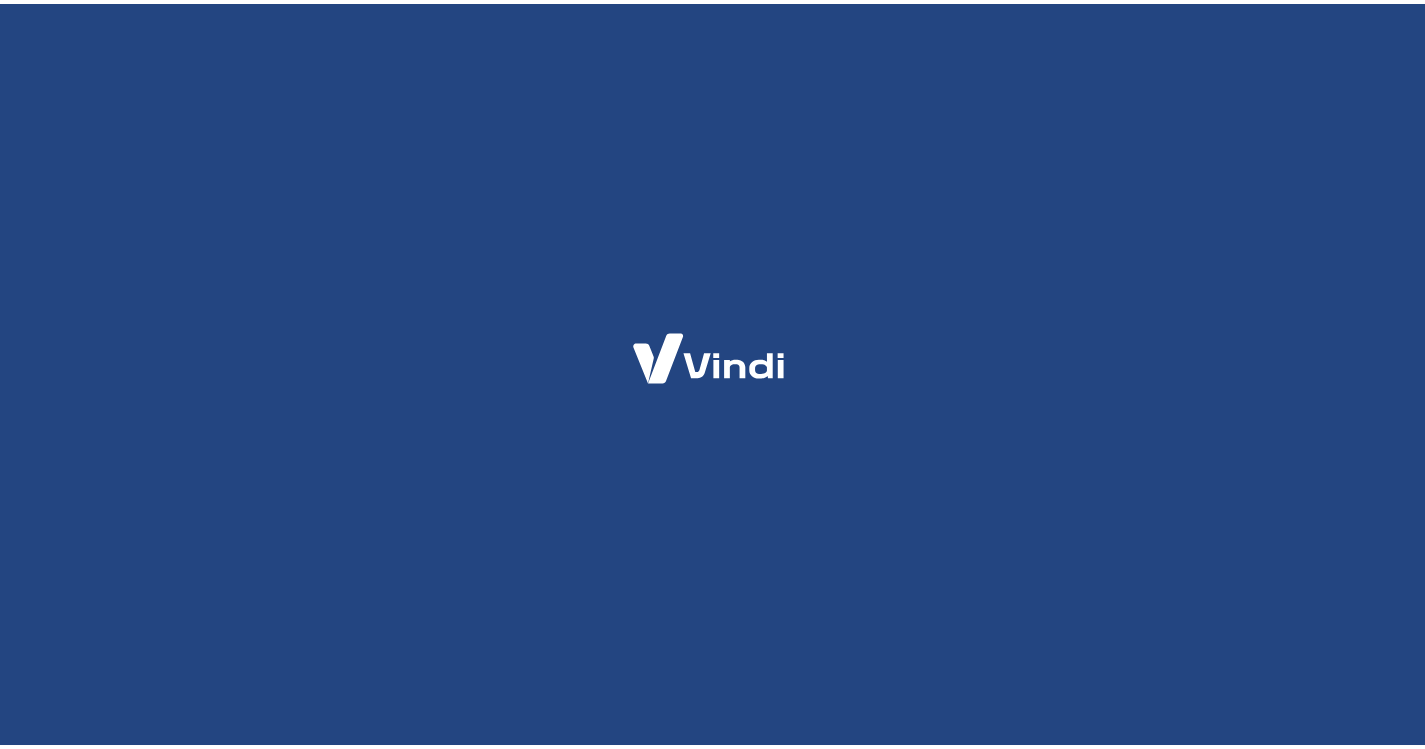 scroll, scrollTop: 0, scrollLeft: 0, axis: both 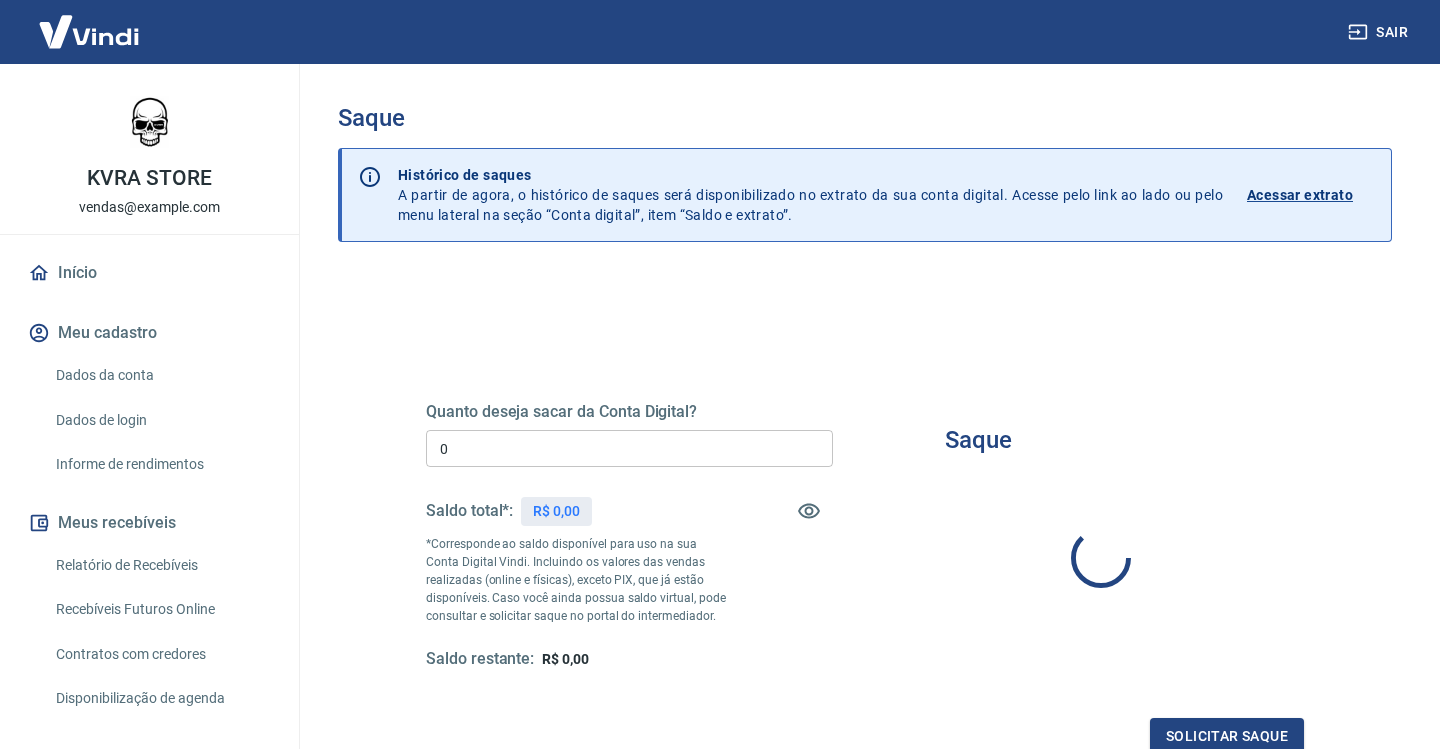 type on "R$ 0,00" 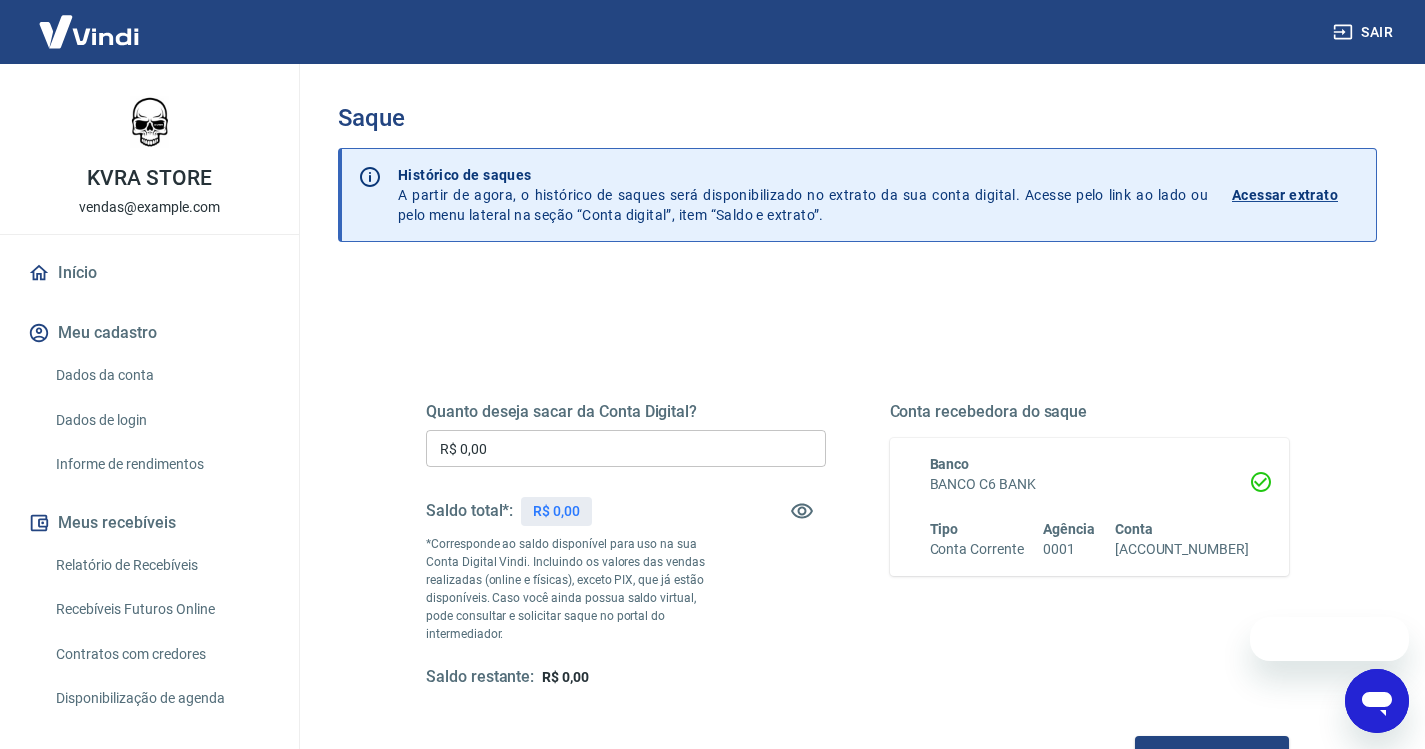 scroll, scrollTop: 0, scrollLeft: 0, axis: both 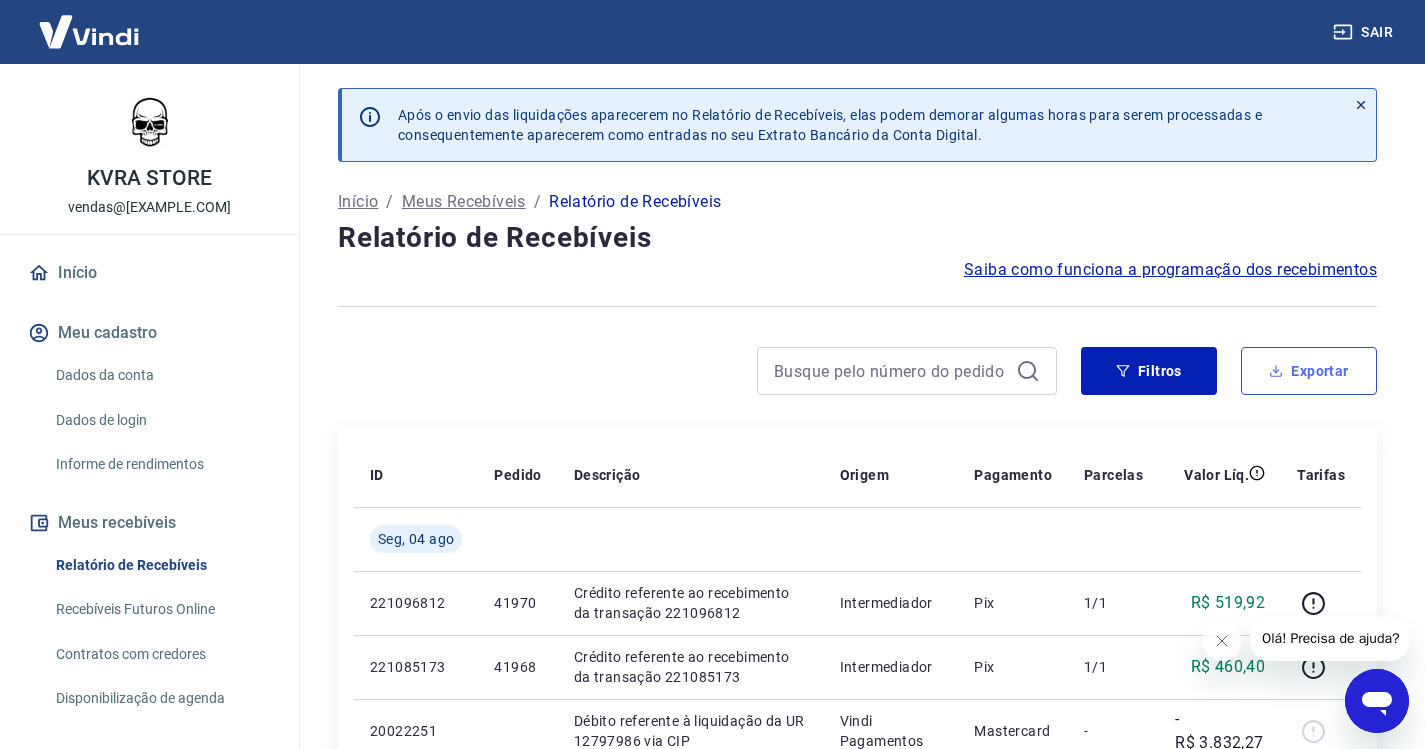 click on "Exportar" at bounding box center (1309, 371) 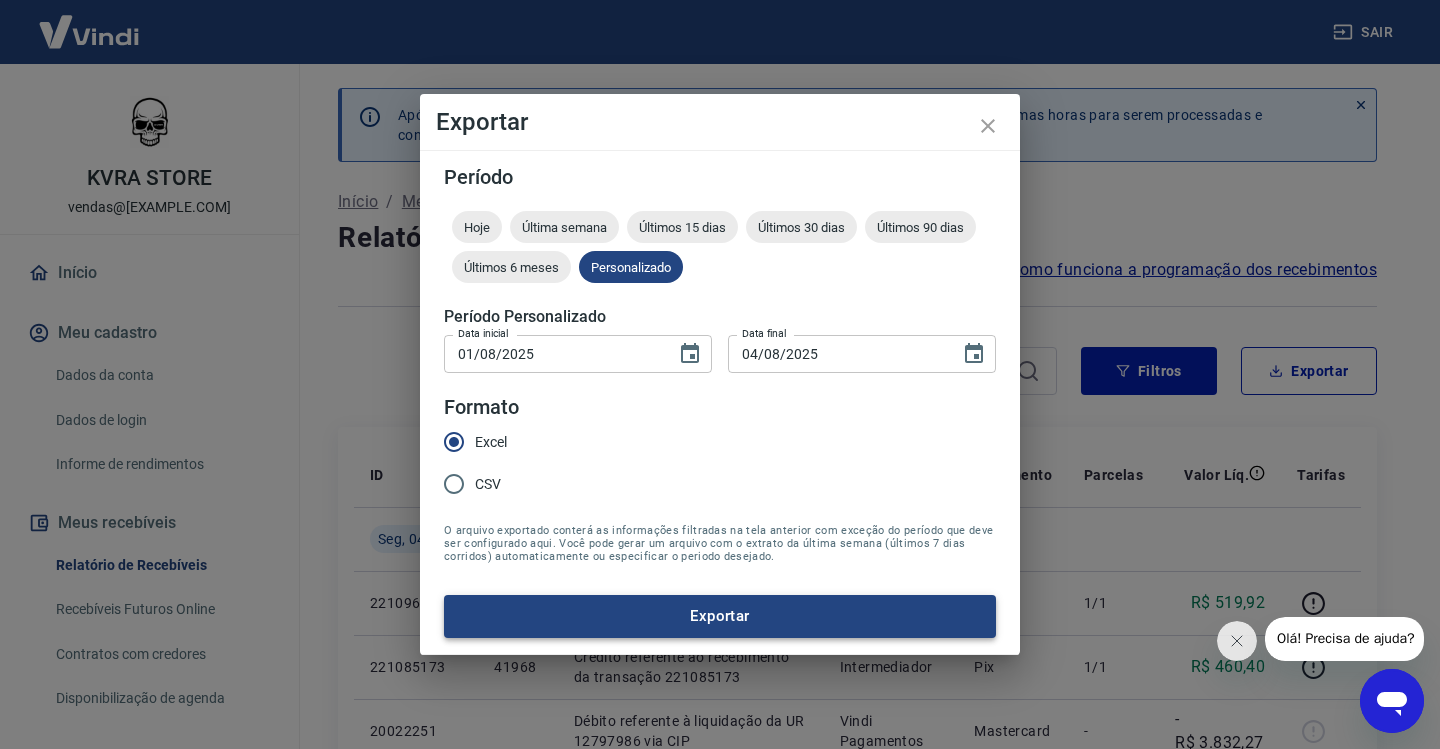 click on "Exportar" at bounding box center [720, 616] 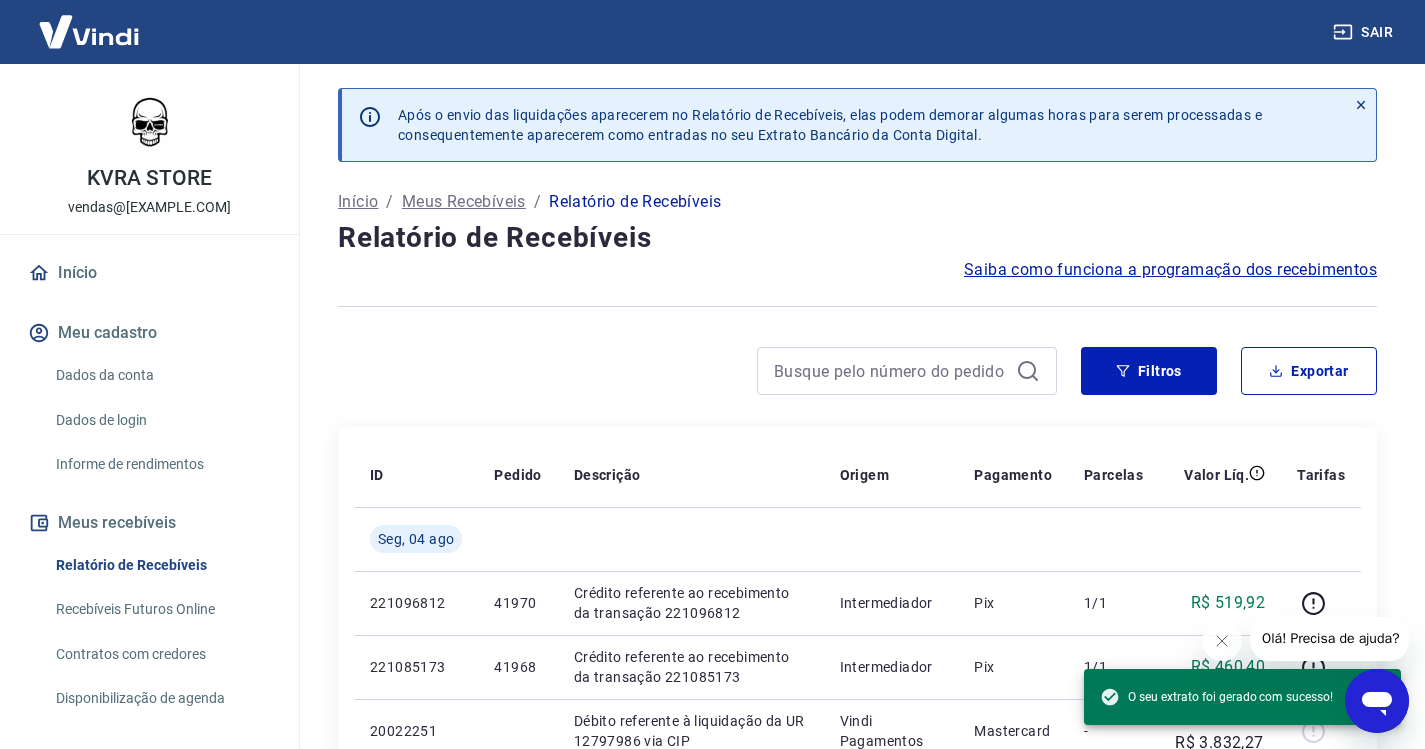 click at bounding box center (697, 371) 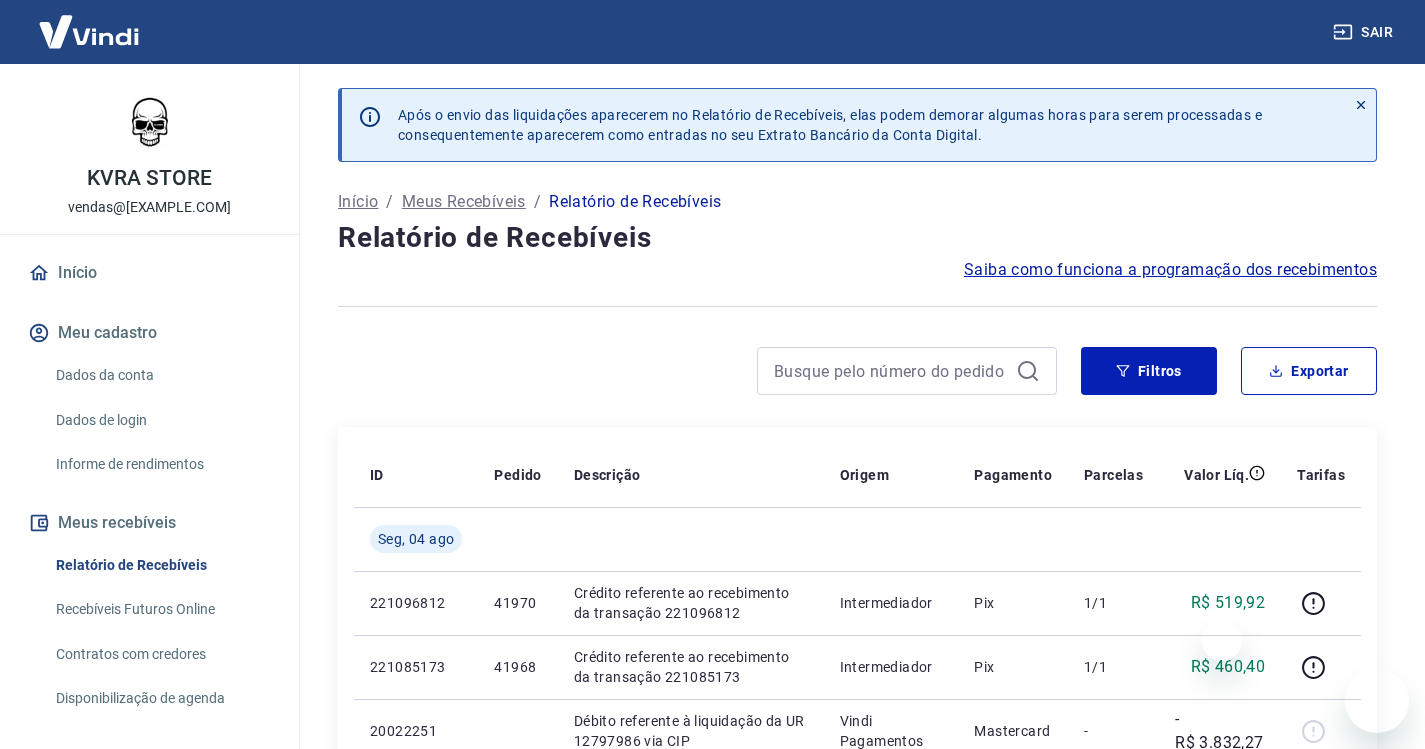 scroll, scrollTop: 0, scrollLeft: 0, axis: both 